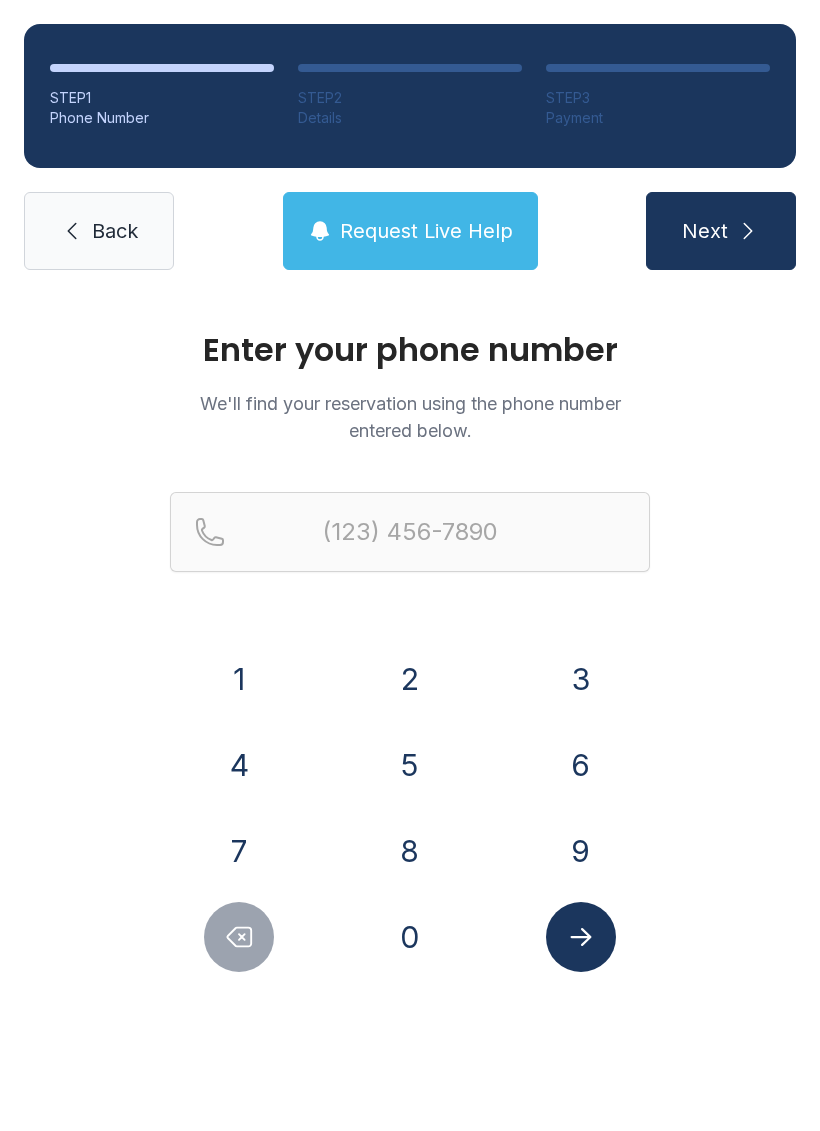 scroll, scrollTop: 0, scrollLeft: 0, axis: both 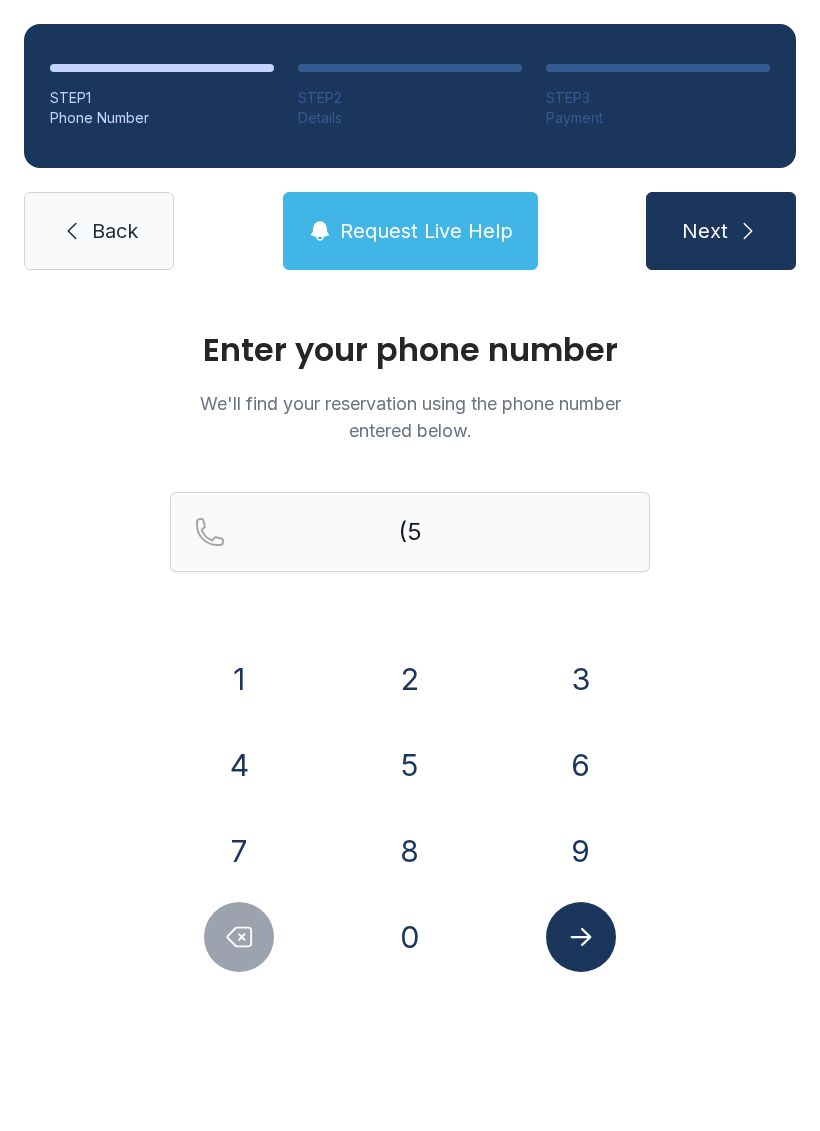 click on "4" at bounding box center (239, 765) 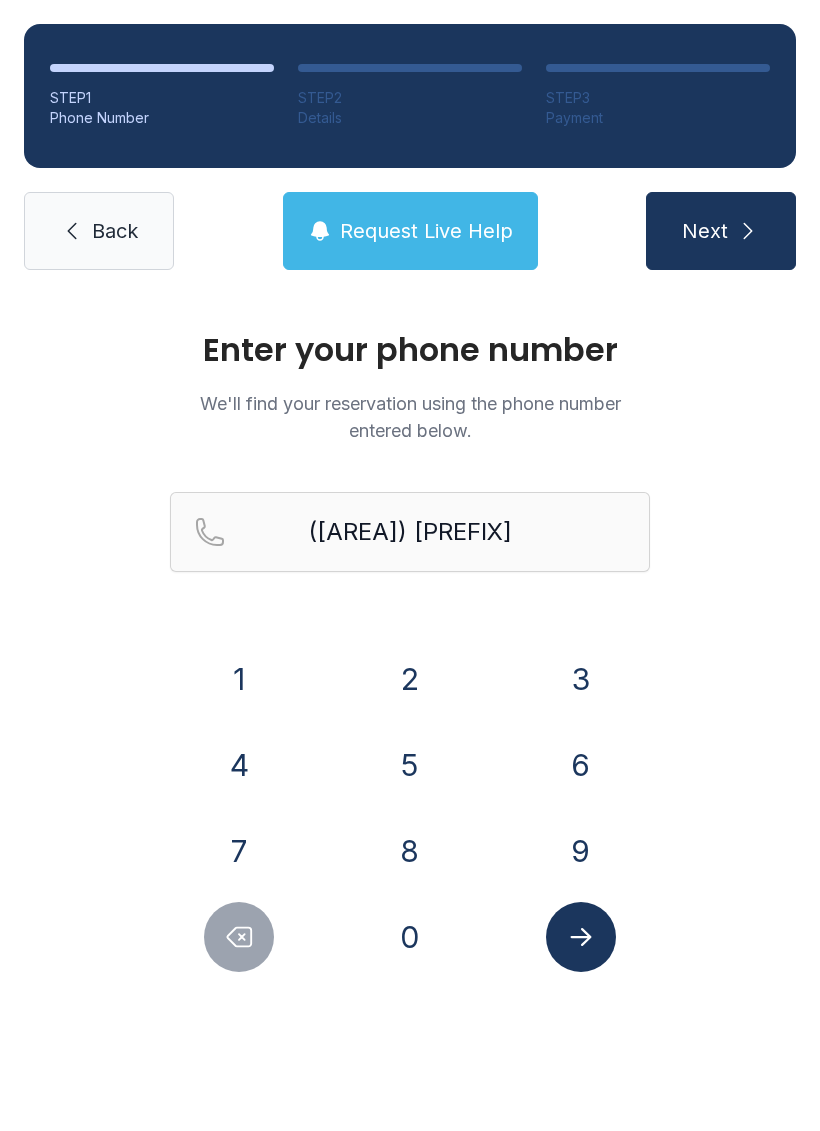 click on "0" at bounding box center [410, 937] 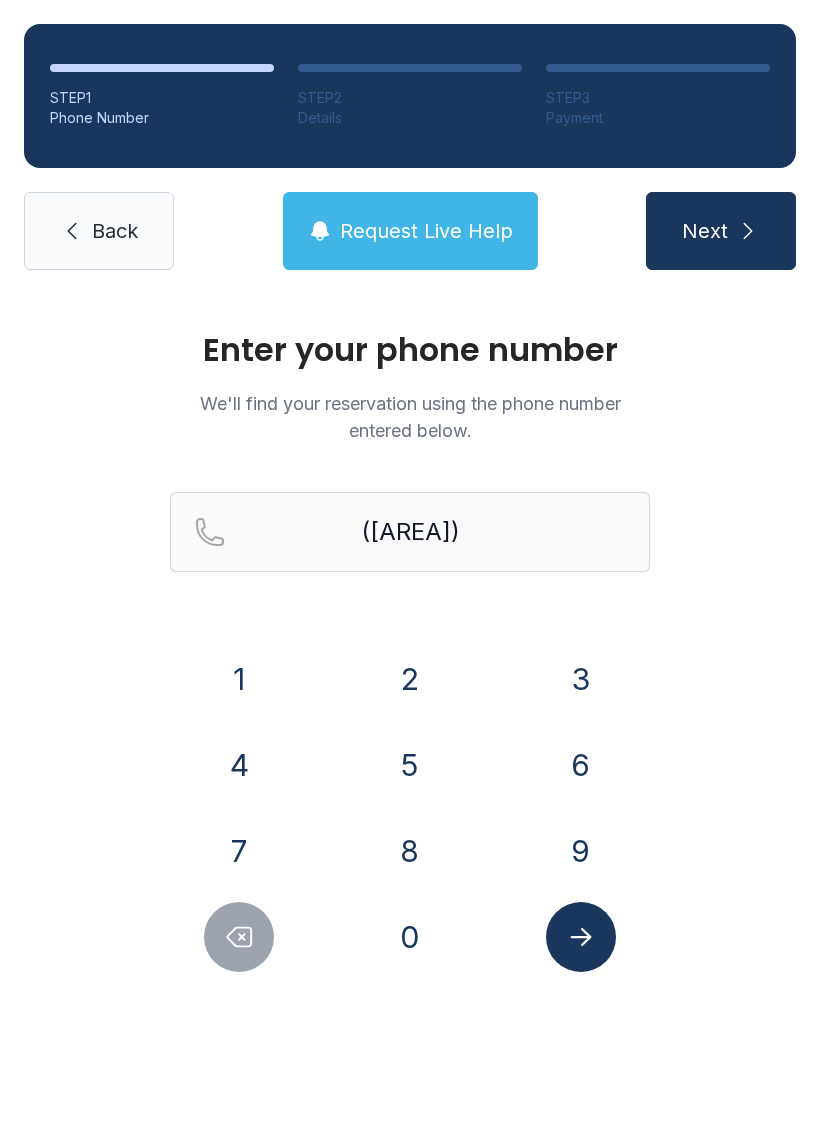 click on "5" at bounding box center [410, 765] 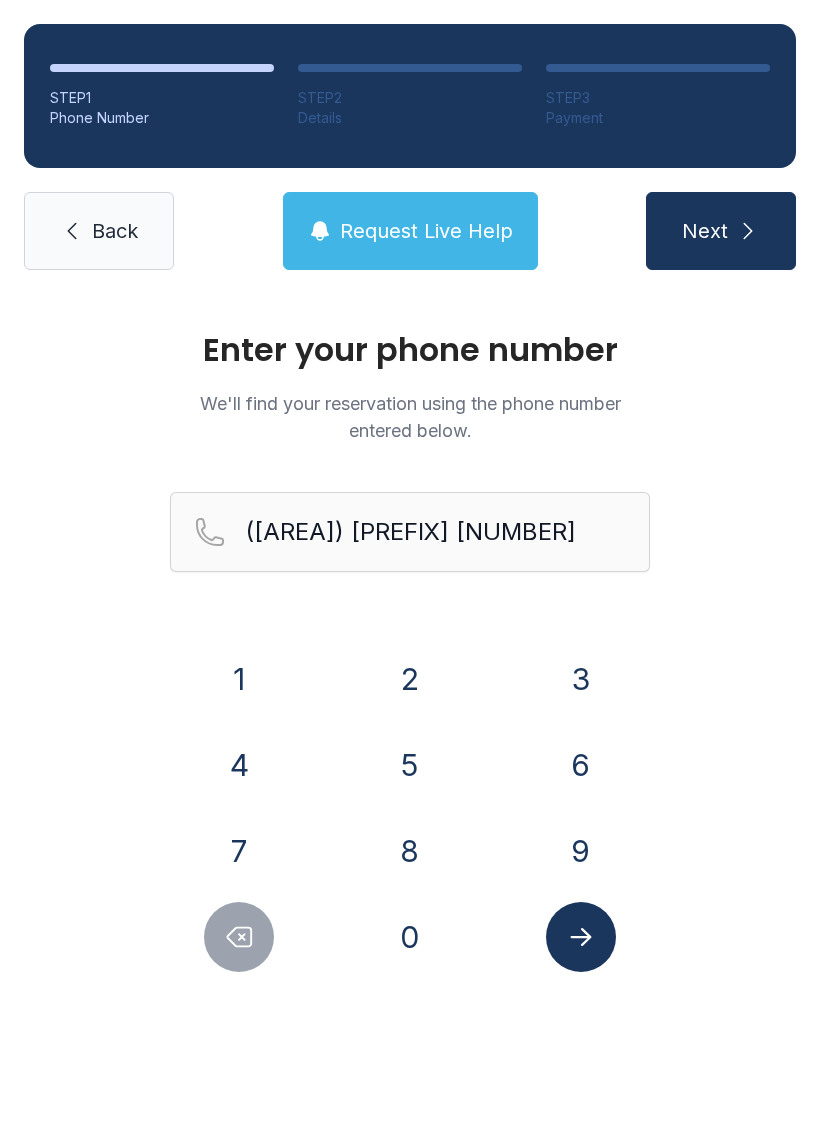 click on "3" at bounding box center (581, 679) 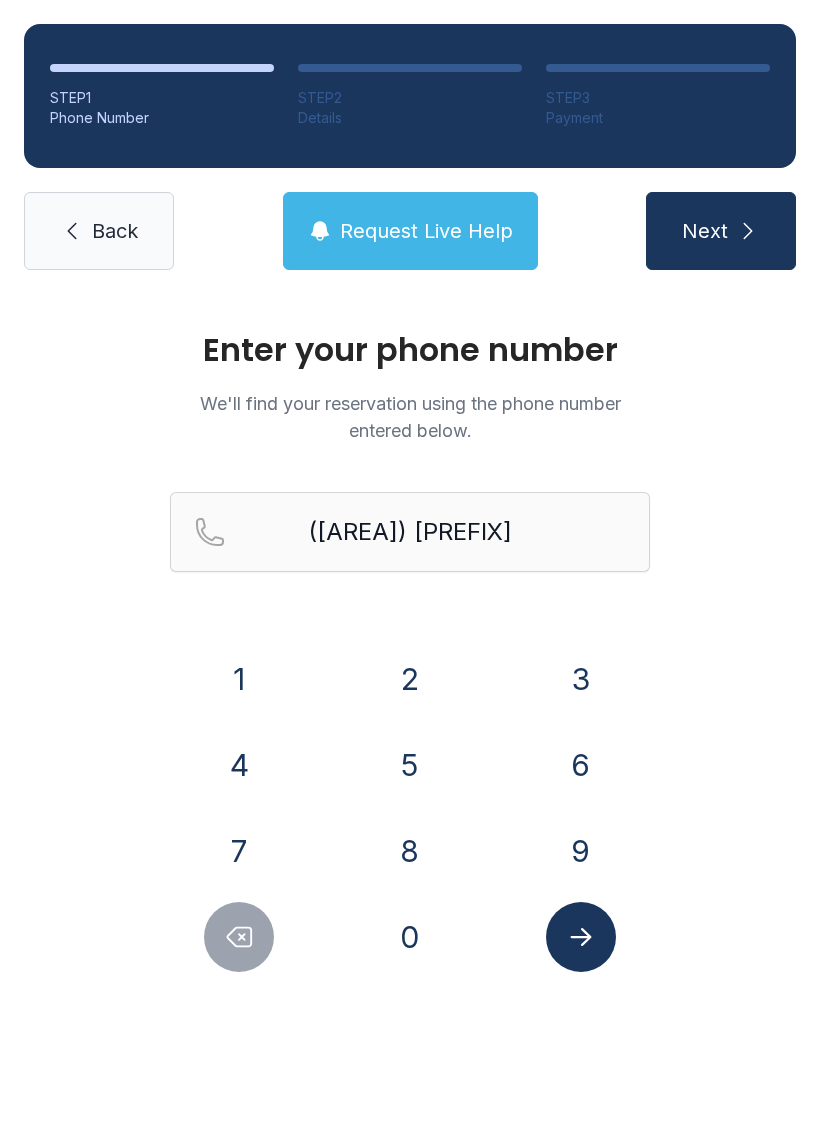 click on "9" at bounding box center [581, 851] 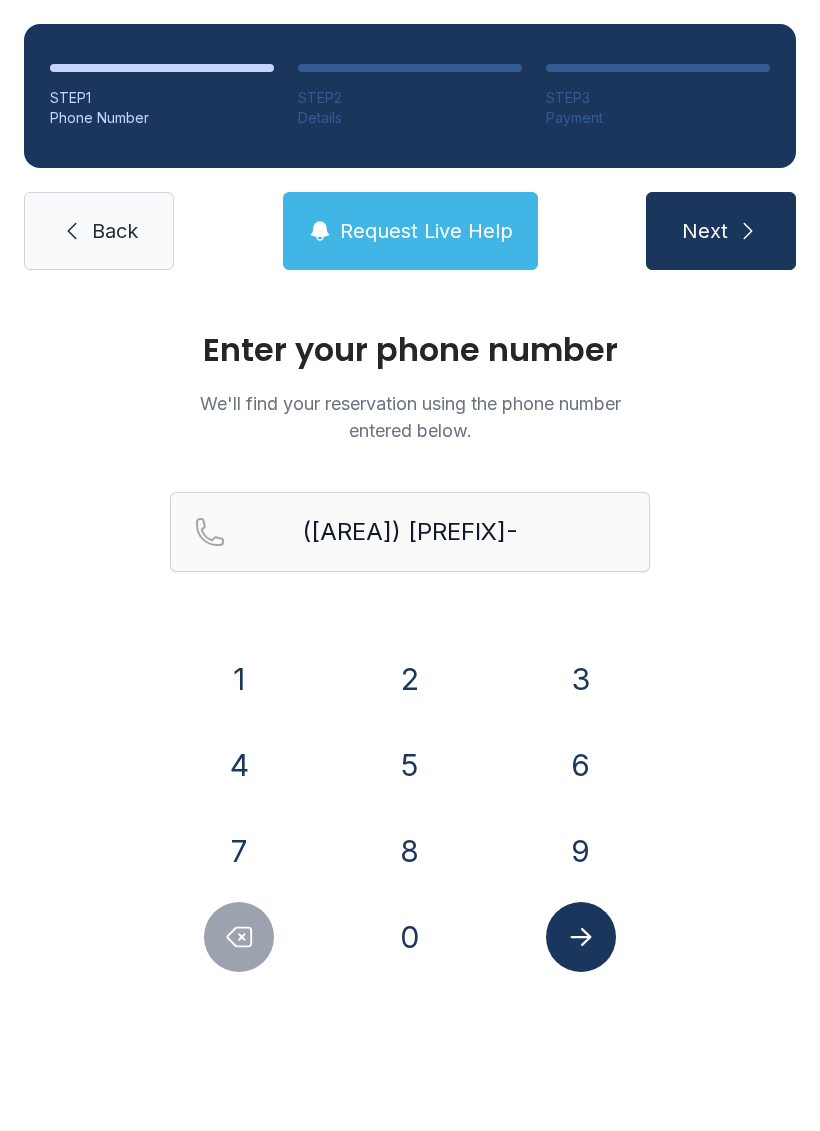 click on "2" at bounding box center (410, 679) 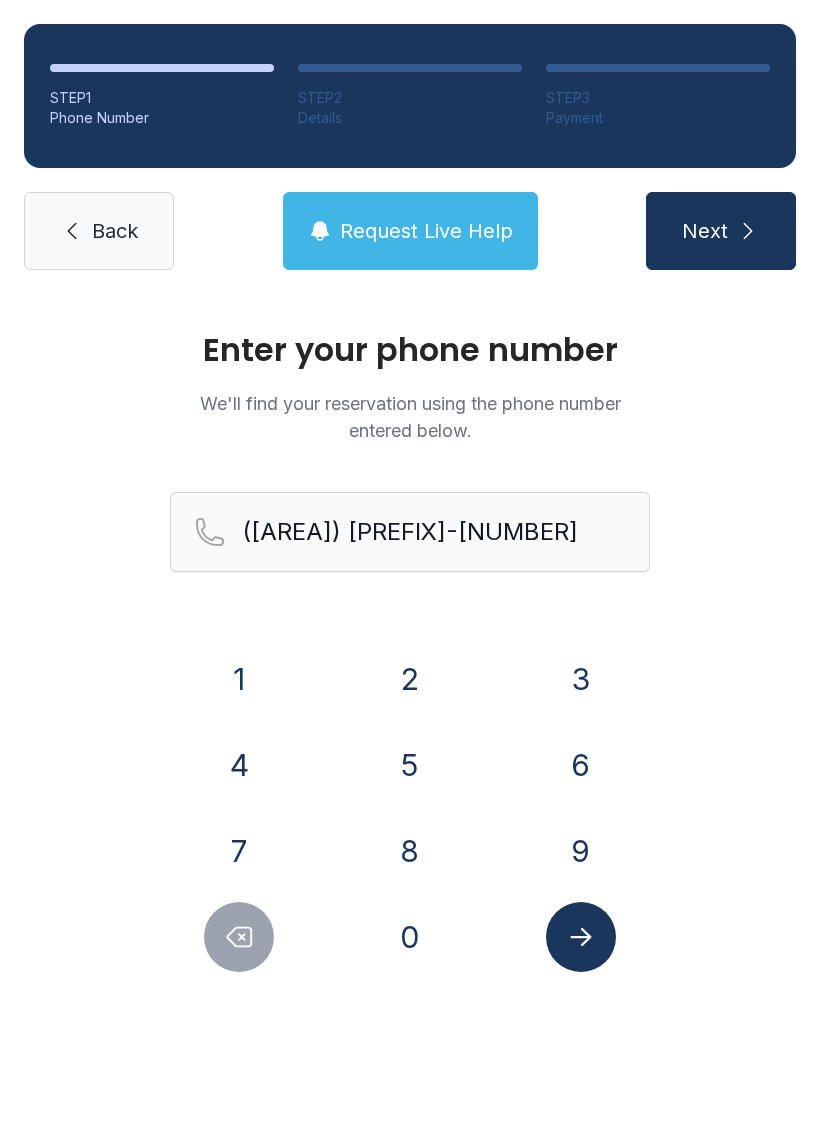 click on "0" at bounding box center (410, 937) 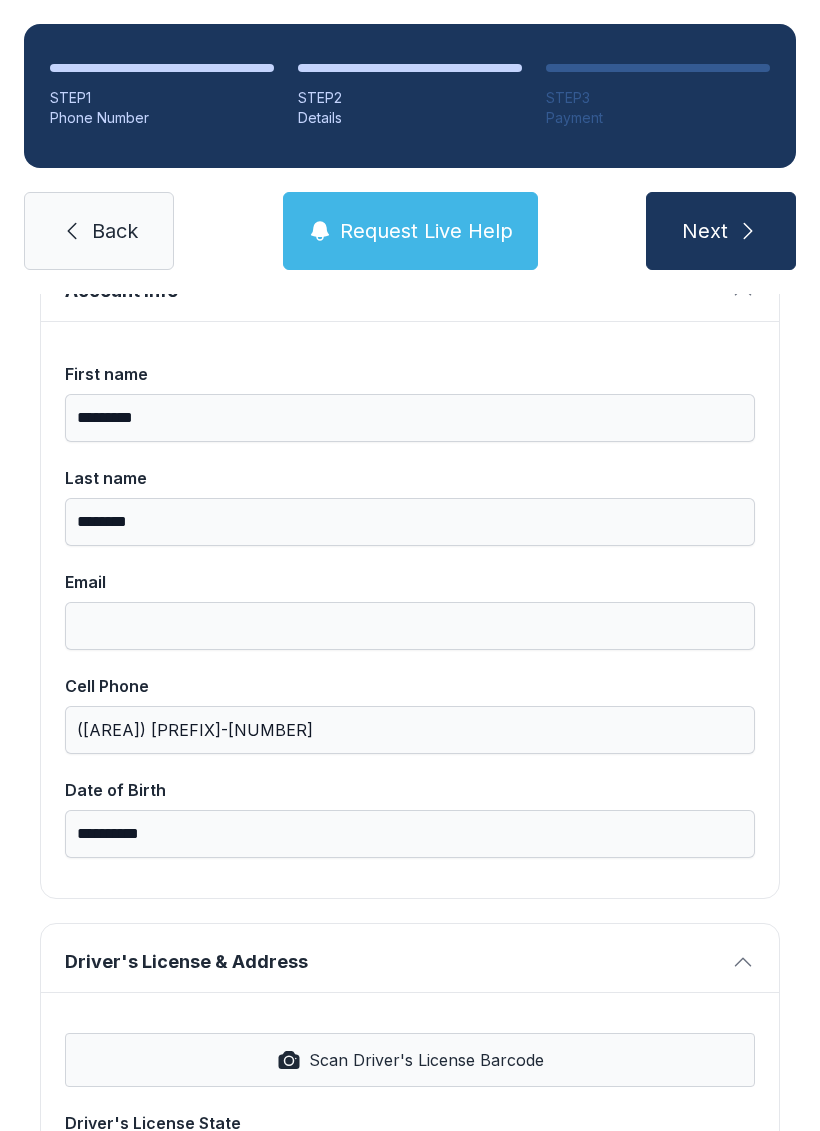 scroll, scrollTop: 167, scrollLeft: 0, axis: vertical 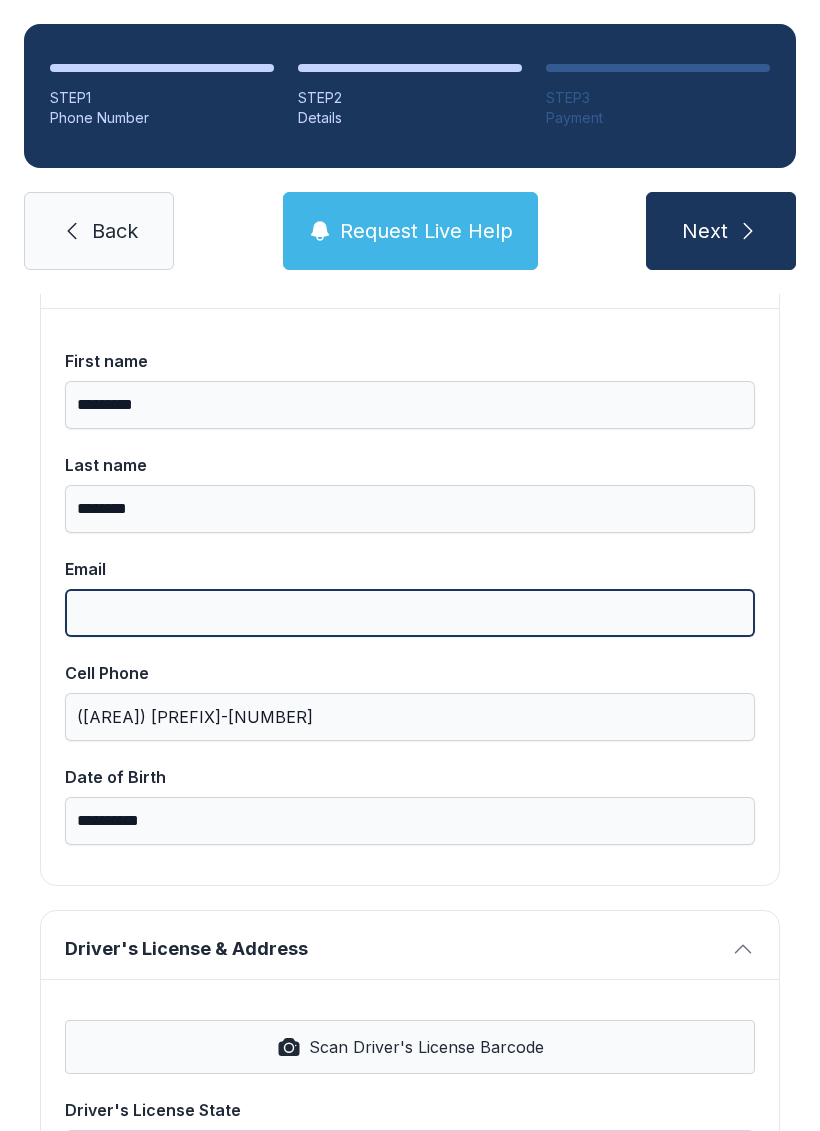 click on "Email" at bounding box center (410, 613) 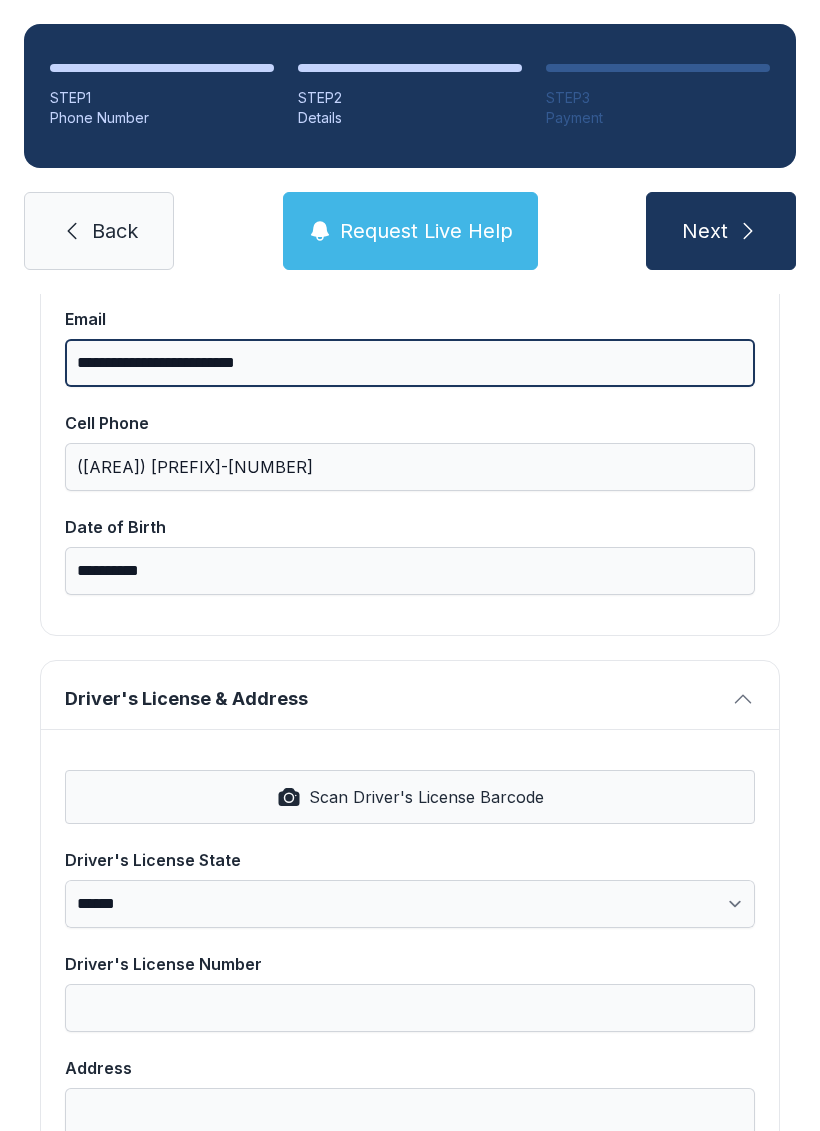 scroll, scrollTop: 405, scrollLeft: 0, axis: vertical 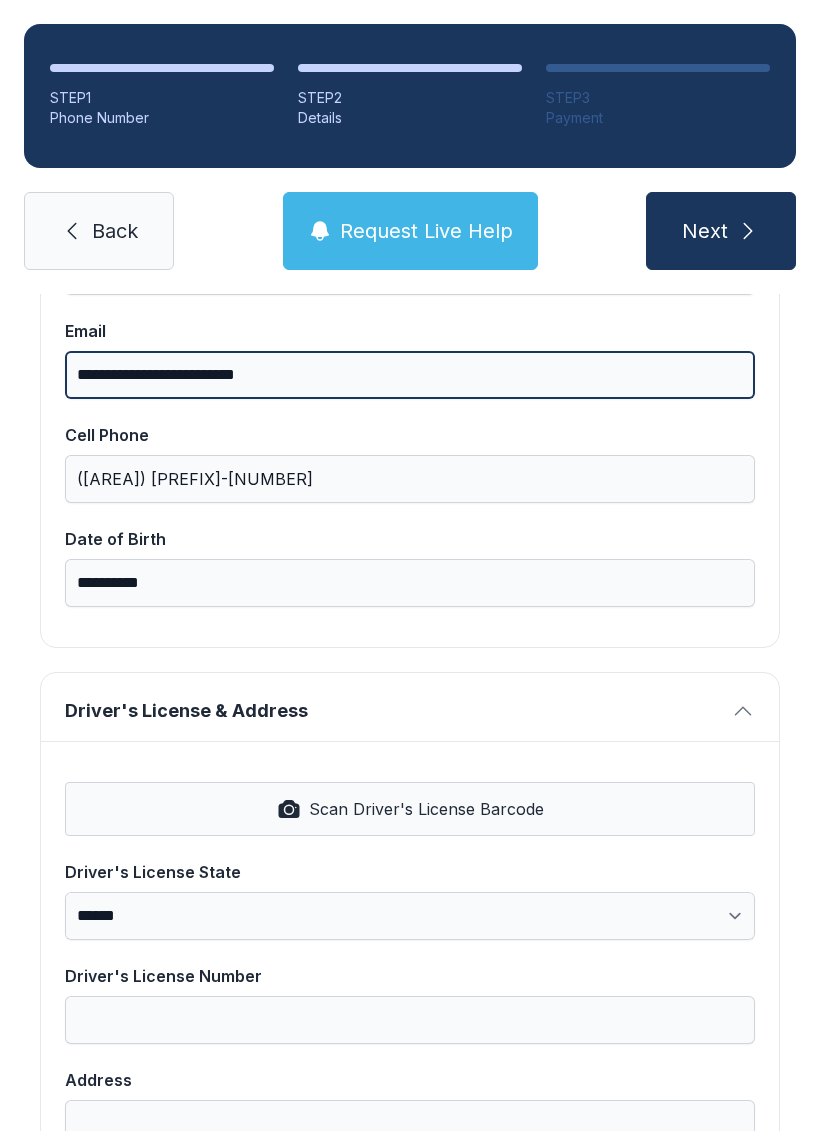 type on "**********" 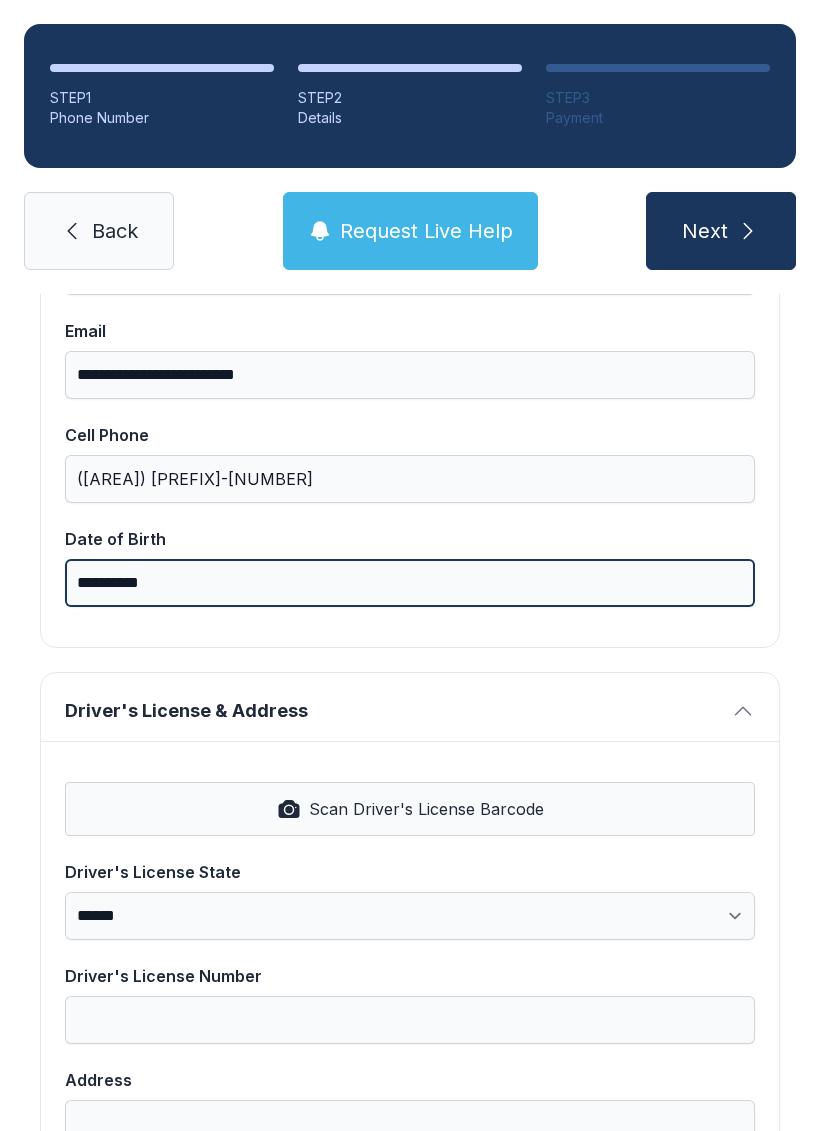 click on "**********" at bounding box center [410, 583] 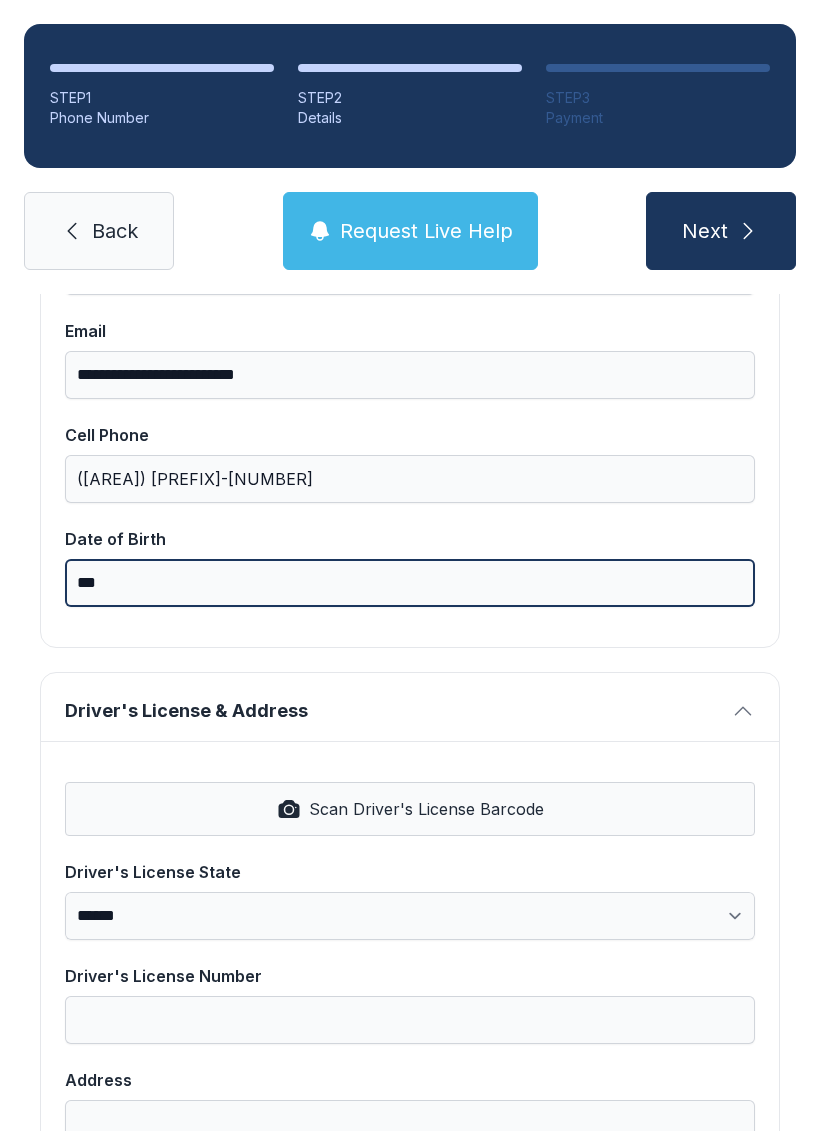 type on "*" 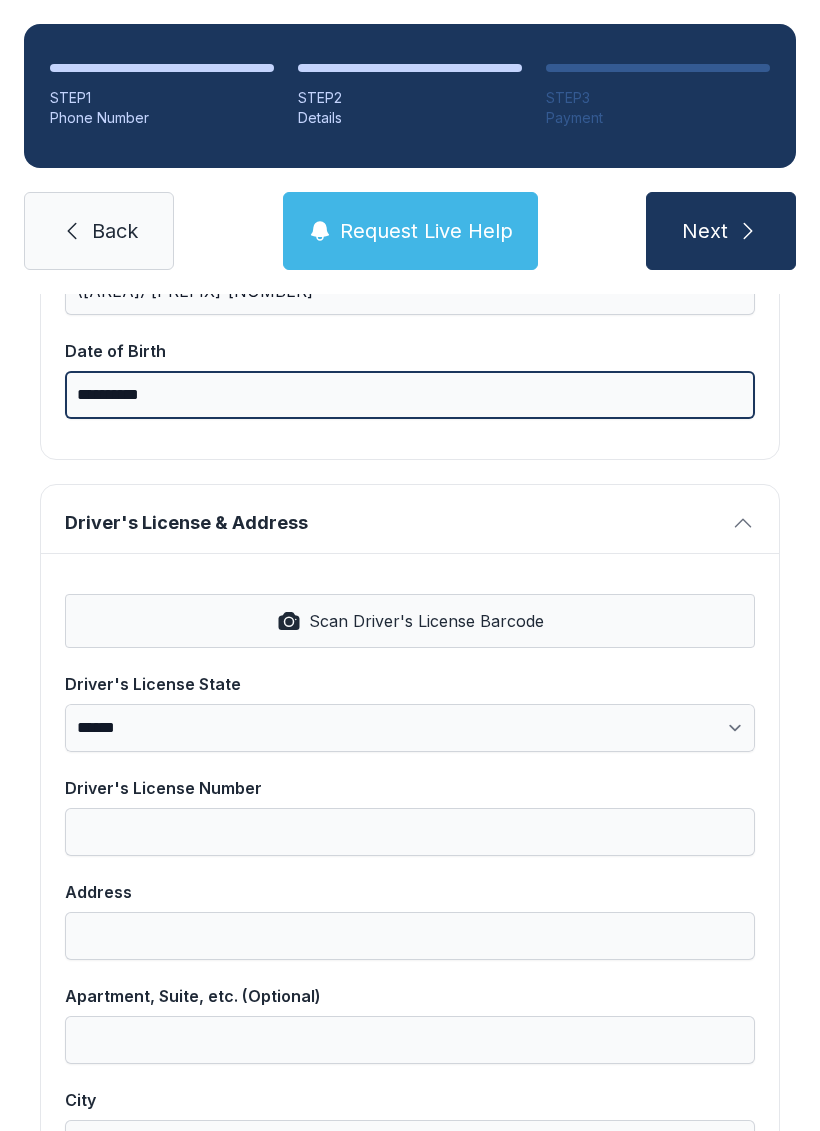scroll, scrollTop: 676, scrollLeft: 0, axis: vertical 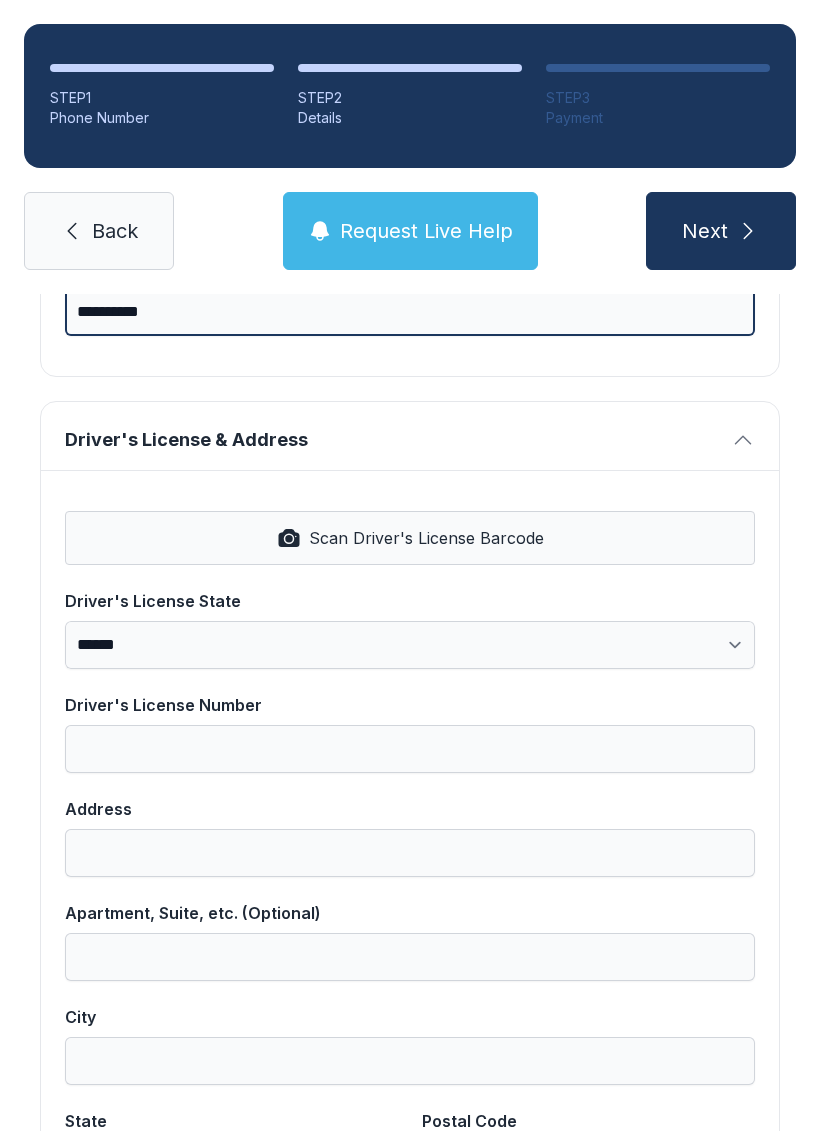 type on "**********" 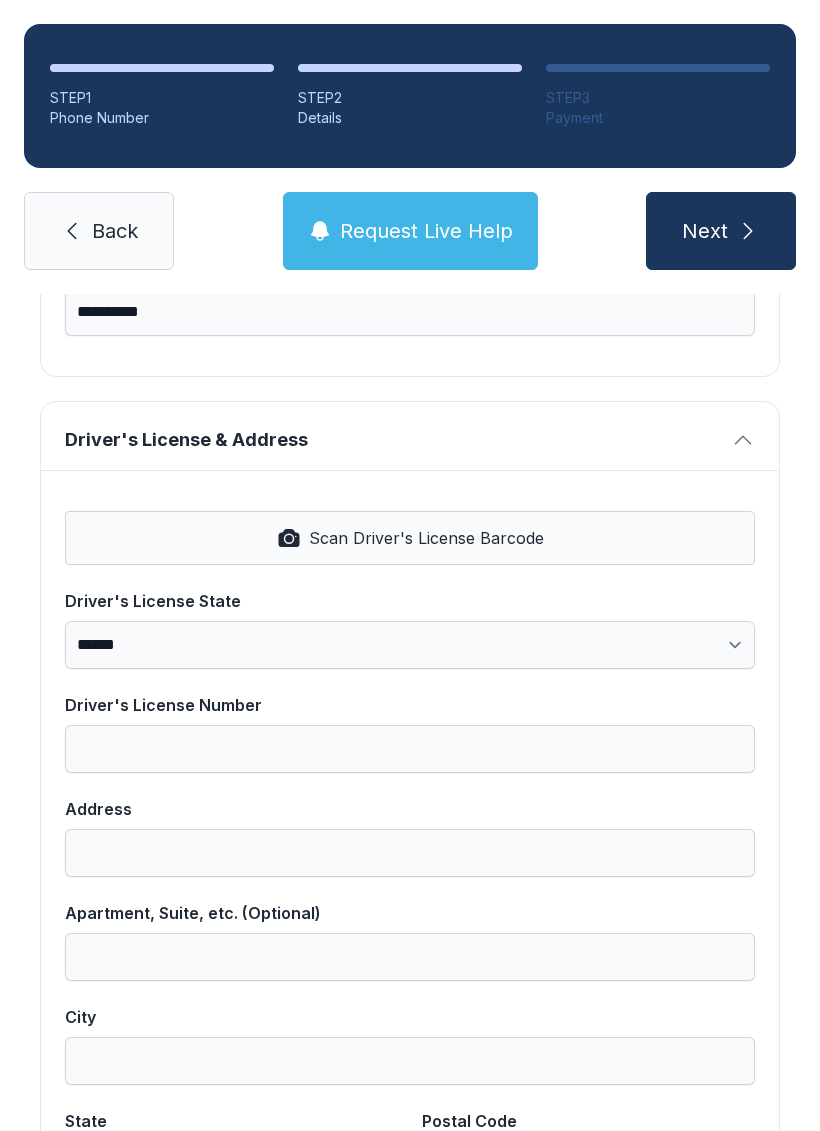 click on "Scan Driver's License Barcode" at bounding box center (426, 538) 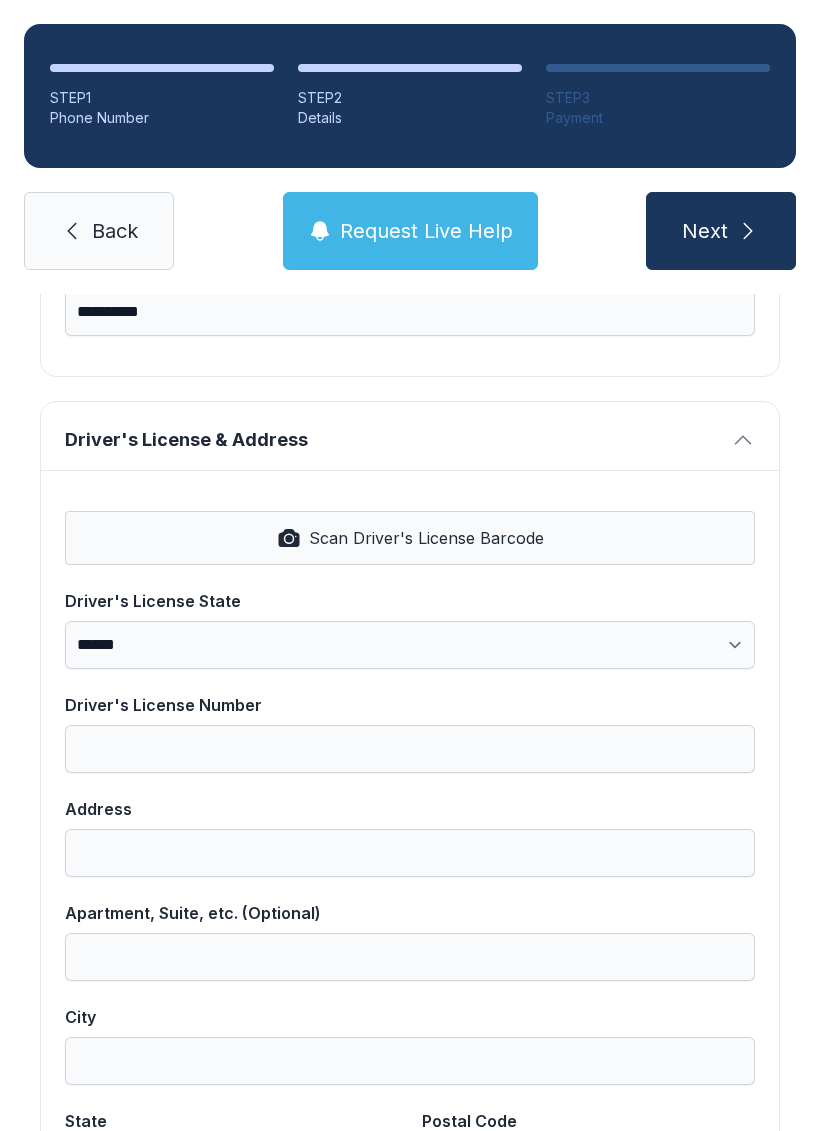 select on "**" 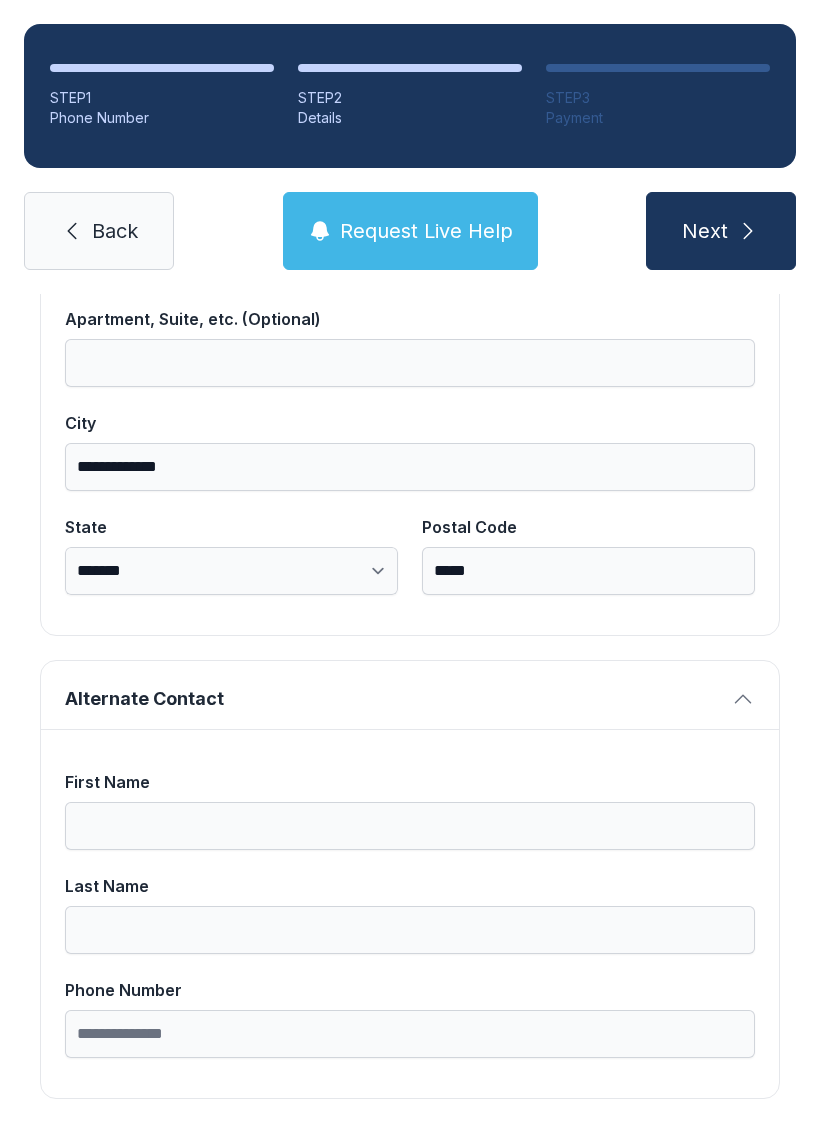 scroll, scrollTop: 1269, scrollLeft: 0, axis: vertical 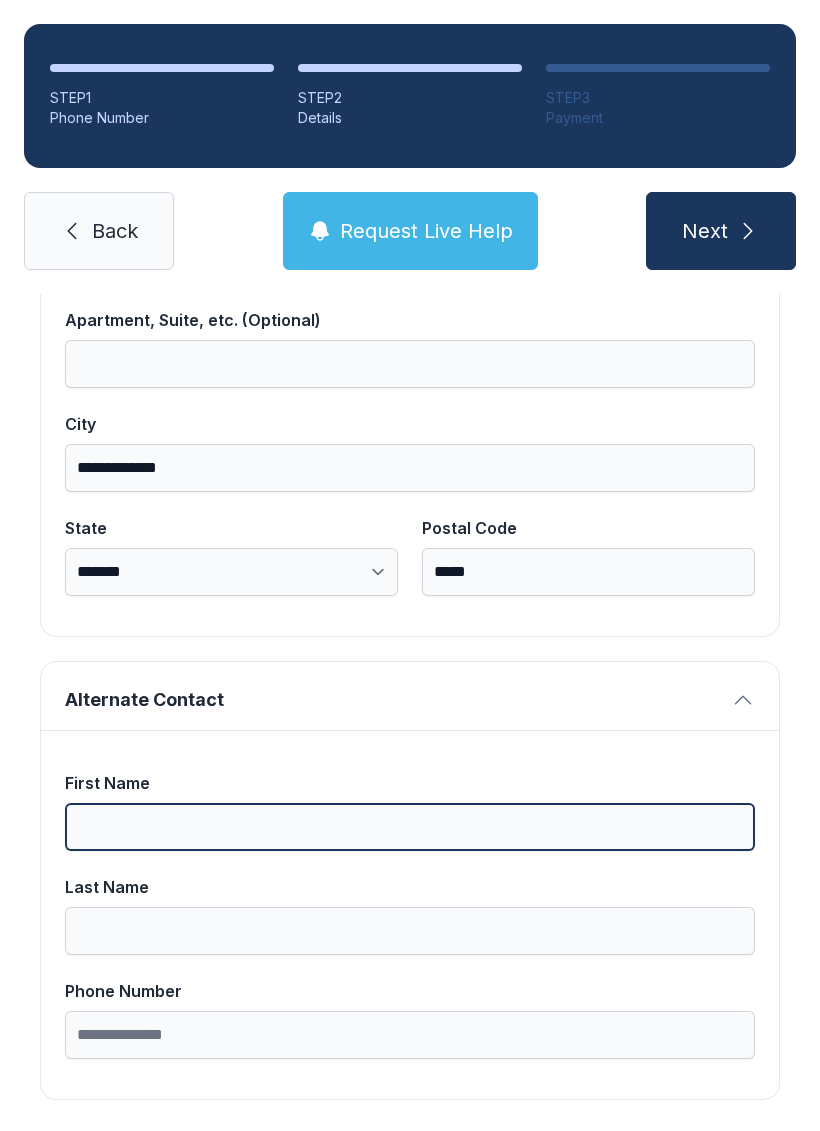 click on "First Name" at bounding box center [410, 827] 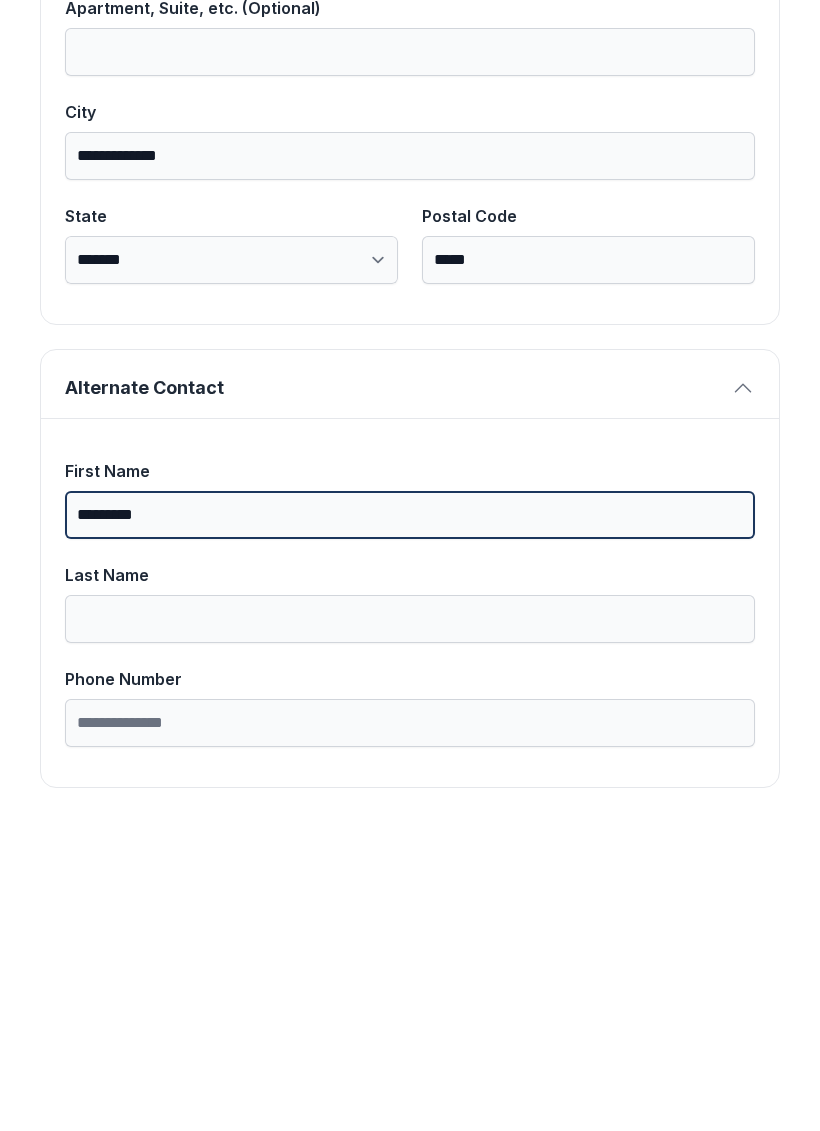 type on "*********" 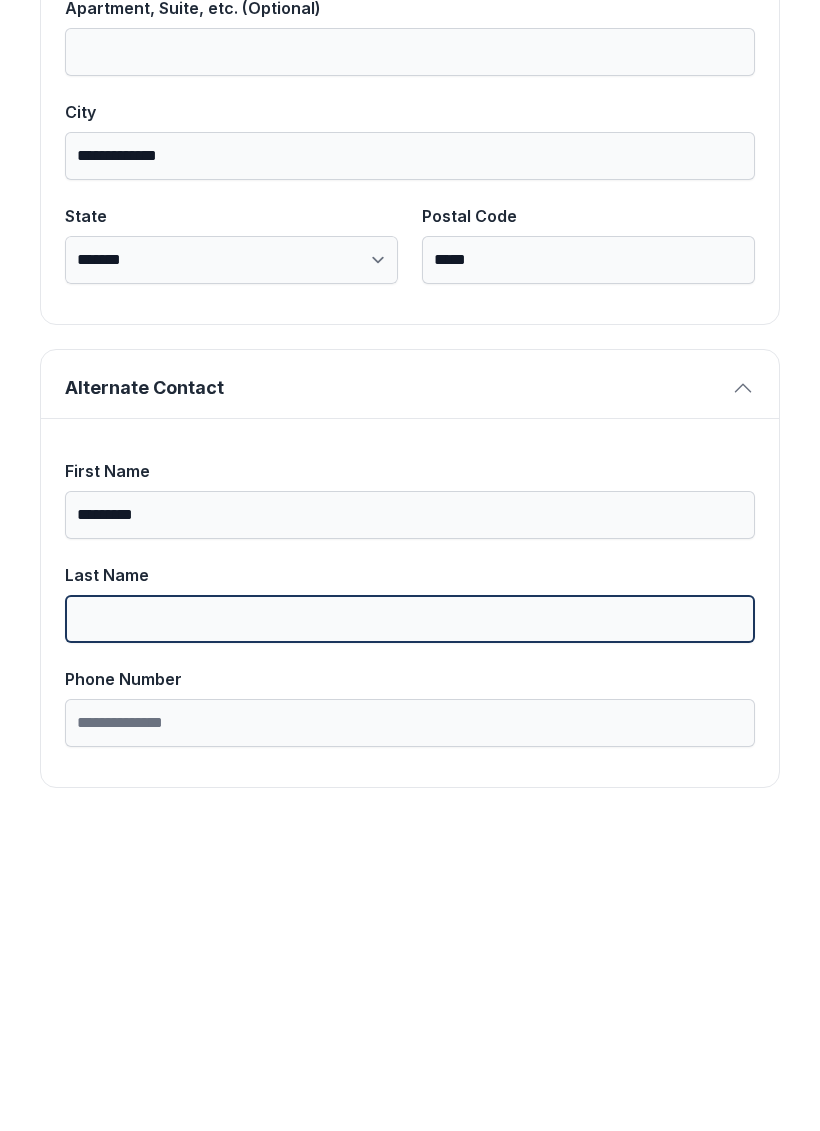 click on "Last Name" at bounding box center (410, 931) 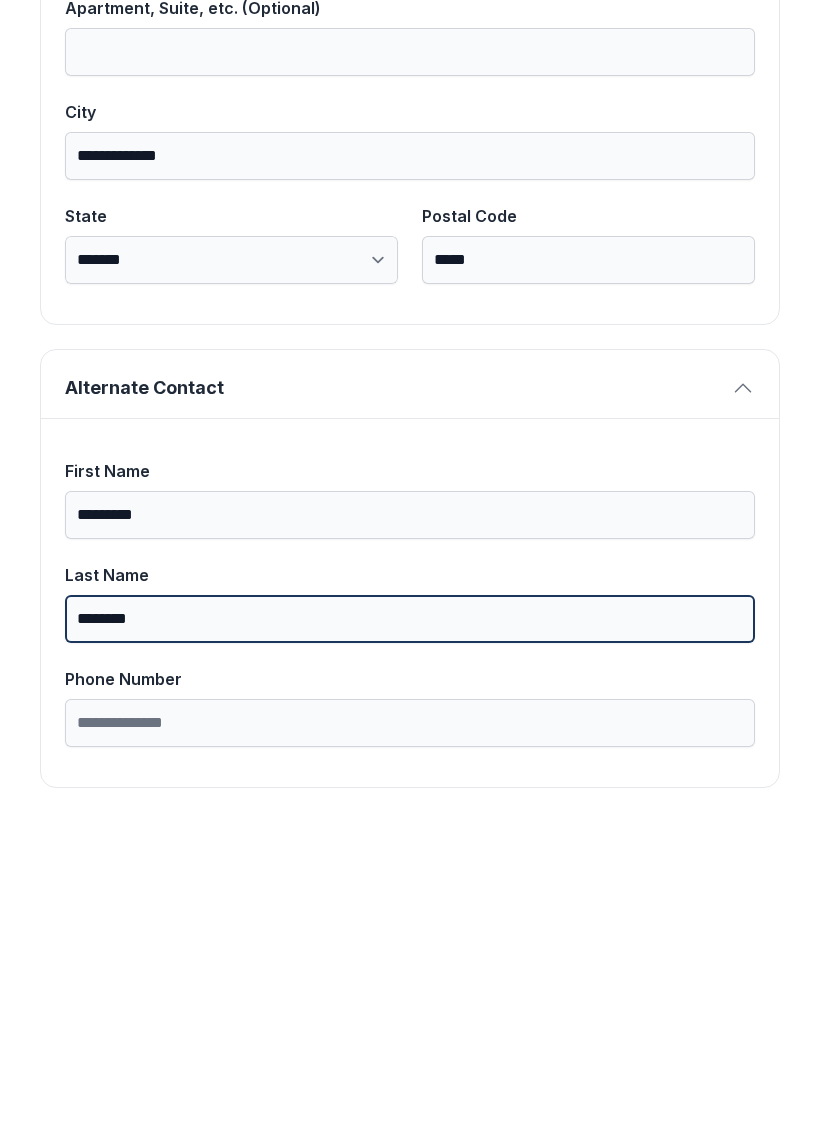 type on "********" 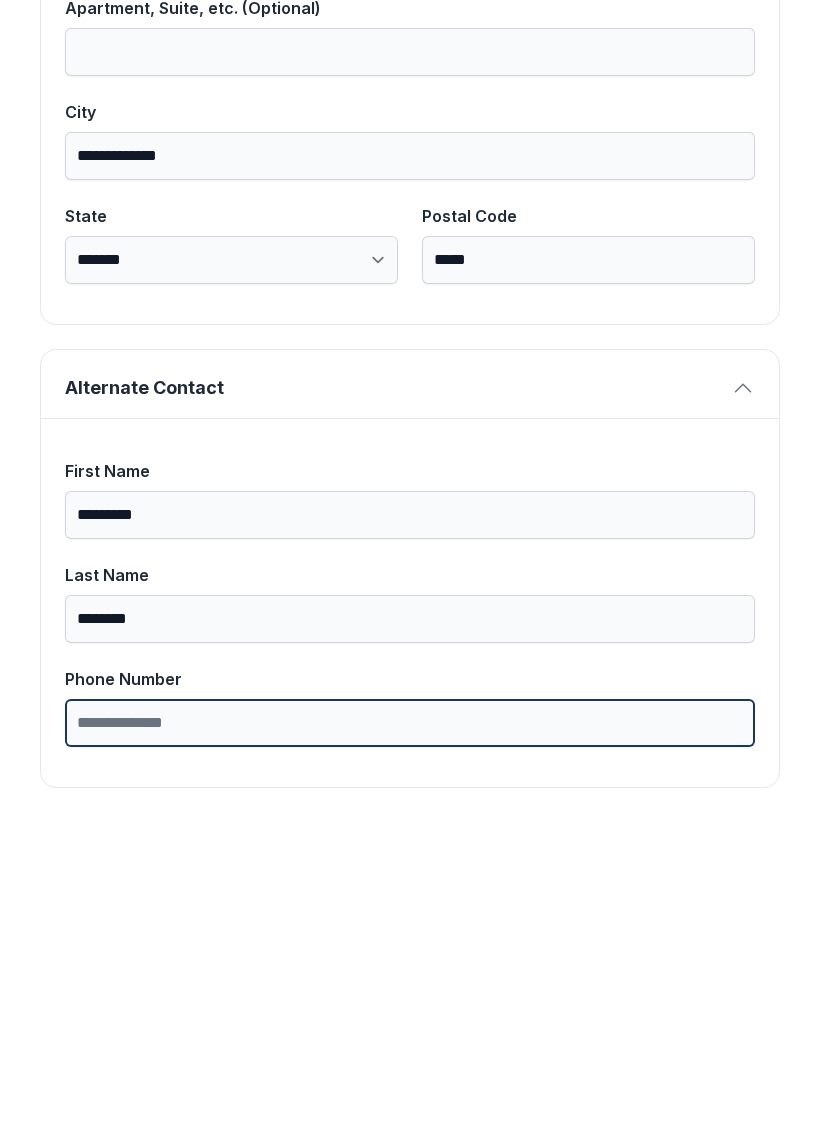 click on "Phone Number" at bounding box center [410, 1035] 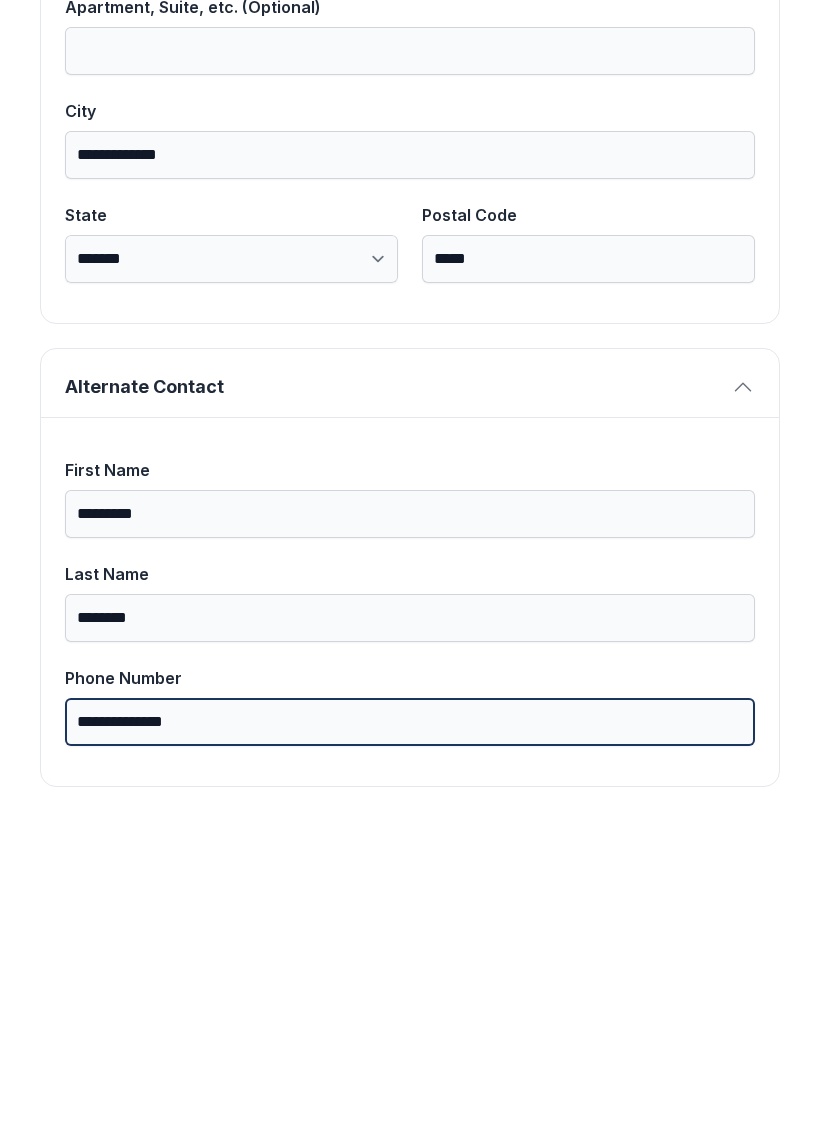 scroll, scrollTop: 1269, scrollLeft: 0, axis: vertical 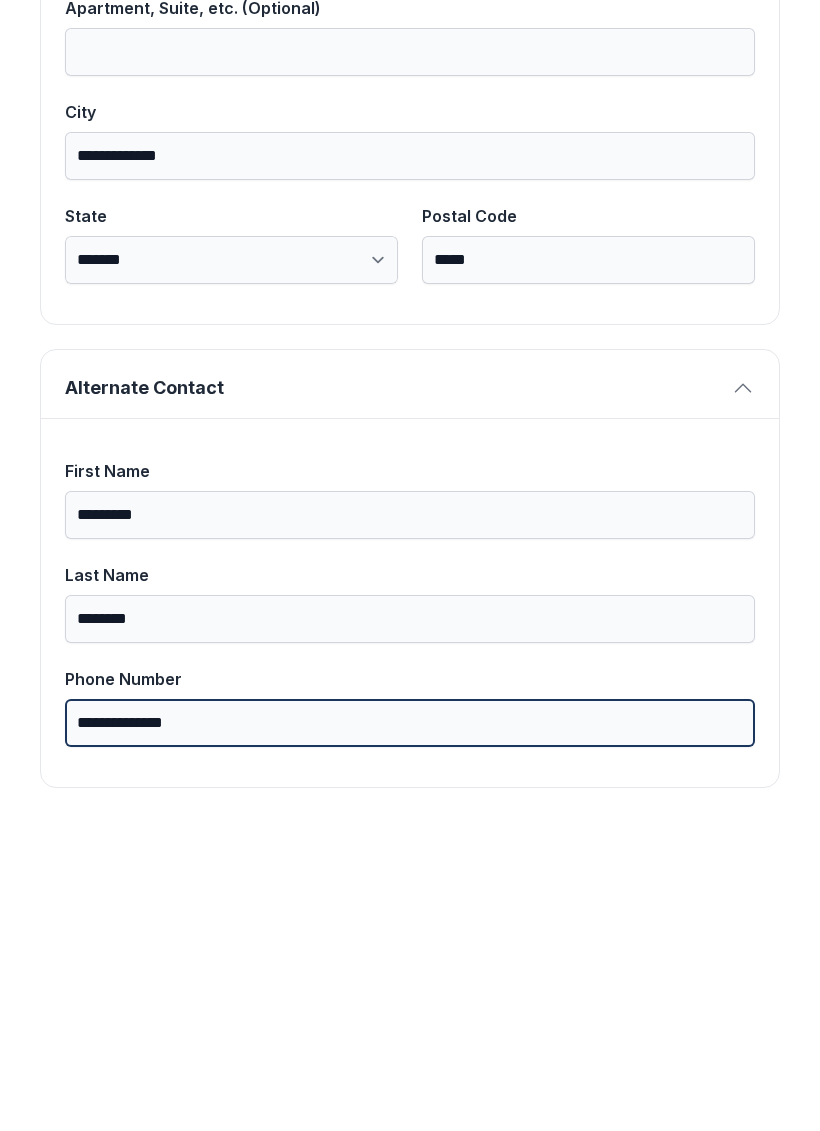 type on "**********" 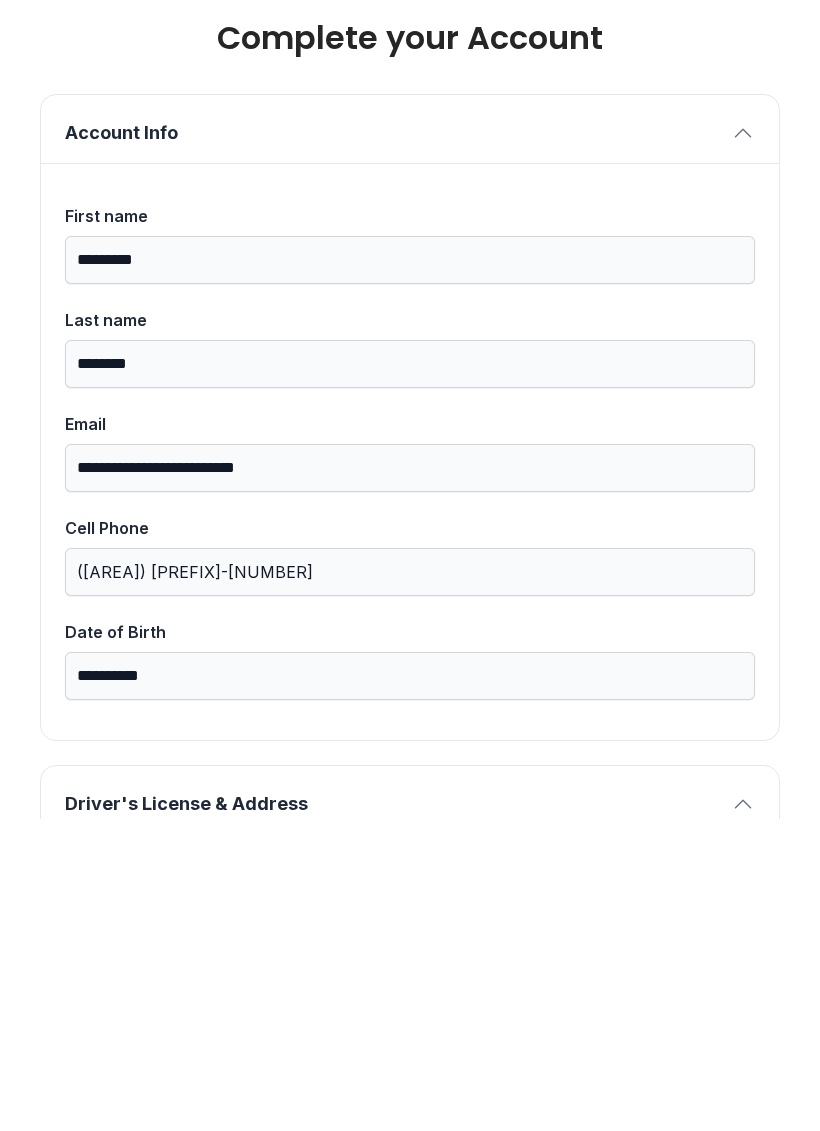 scroll, scrollTop: 0, scrollLeft: 0, axis: both 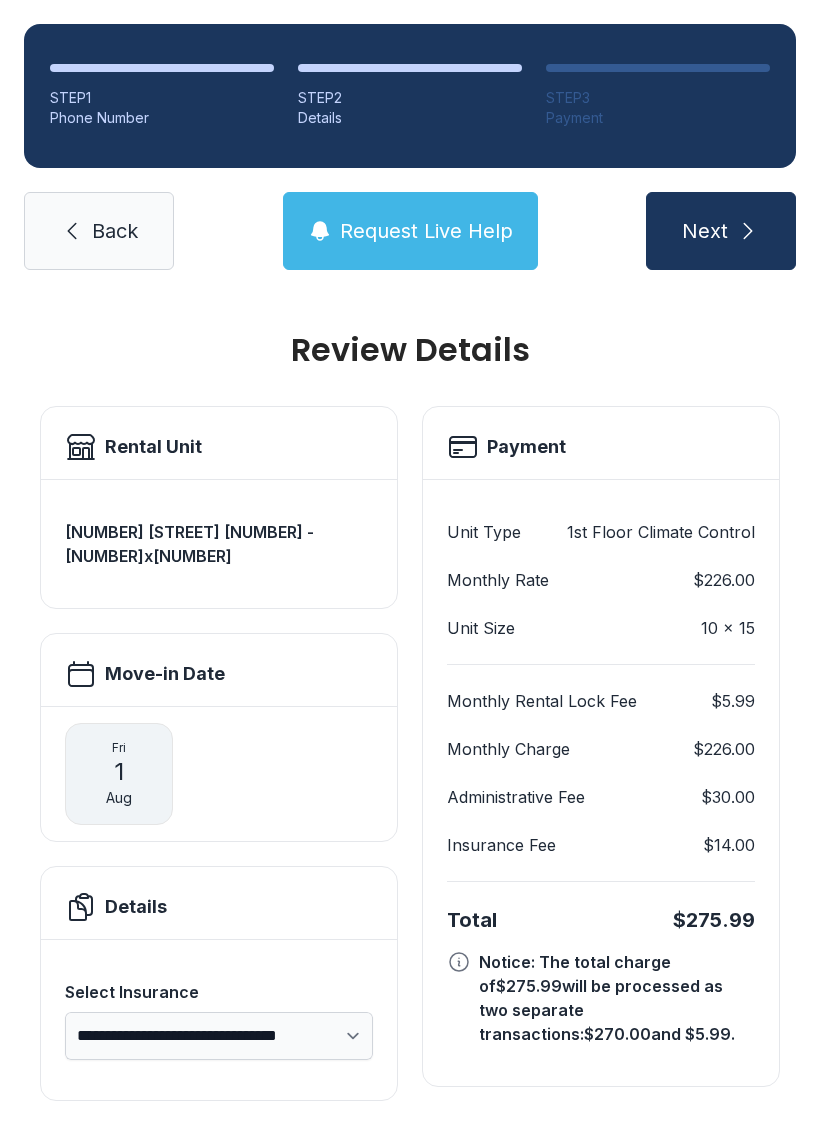 click on "Back" at bounding box center (115, 231) 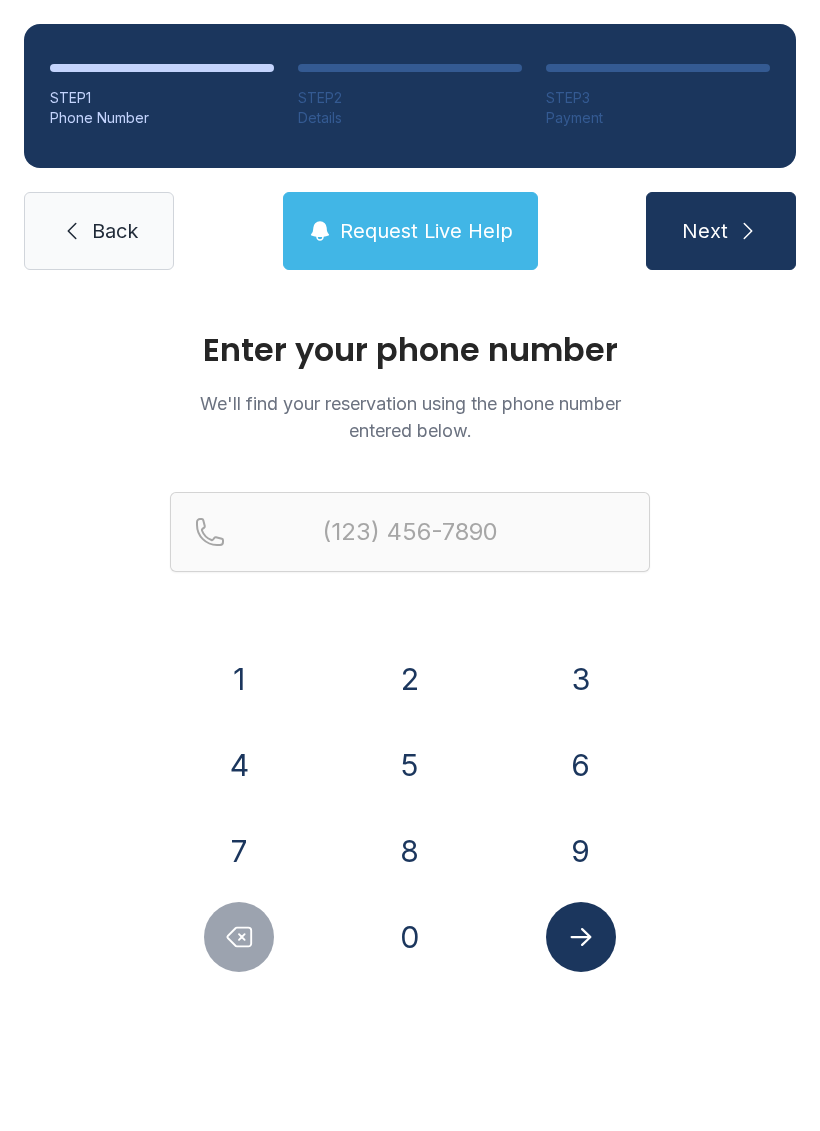 click on "Back" at bounding box center [115, 231] 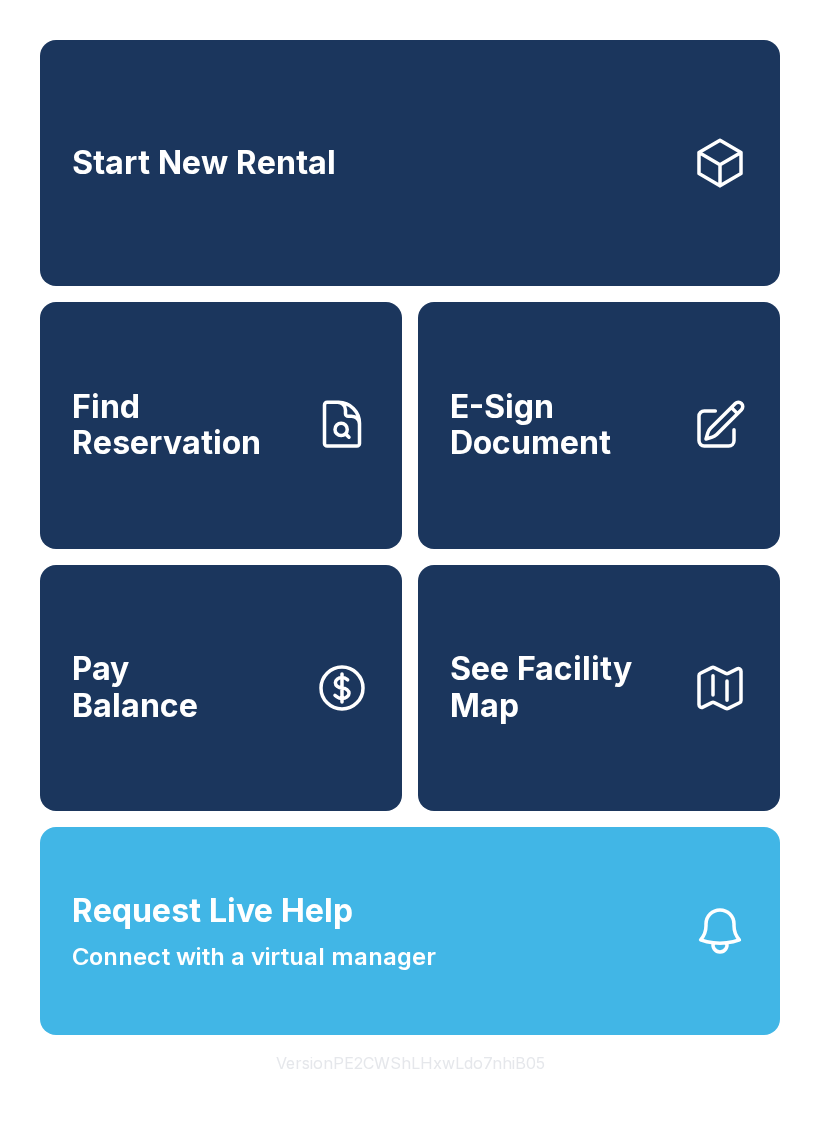 click on "E-Sign Document" at bounding box center (563, 425) 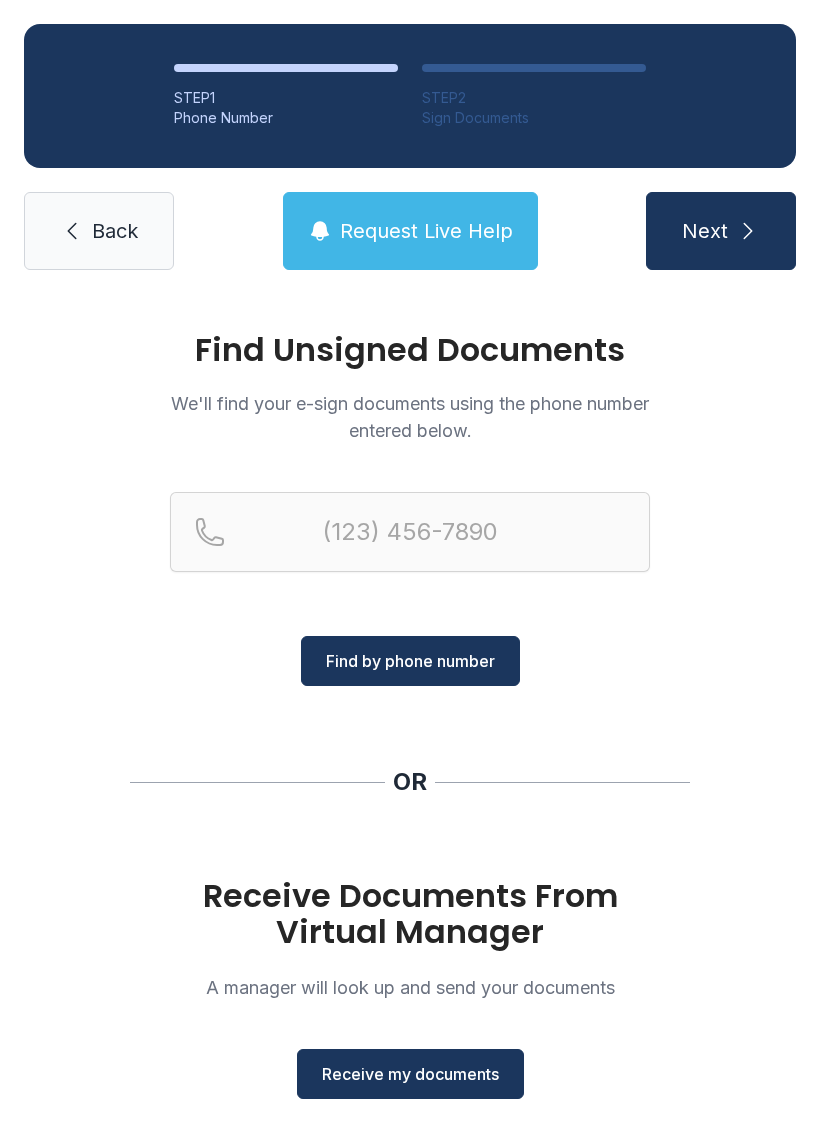 click on "Receive my documents" at bounding box center [410, 1074] 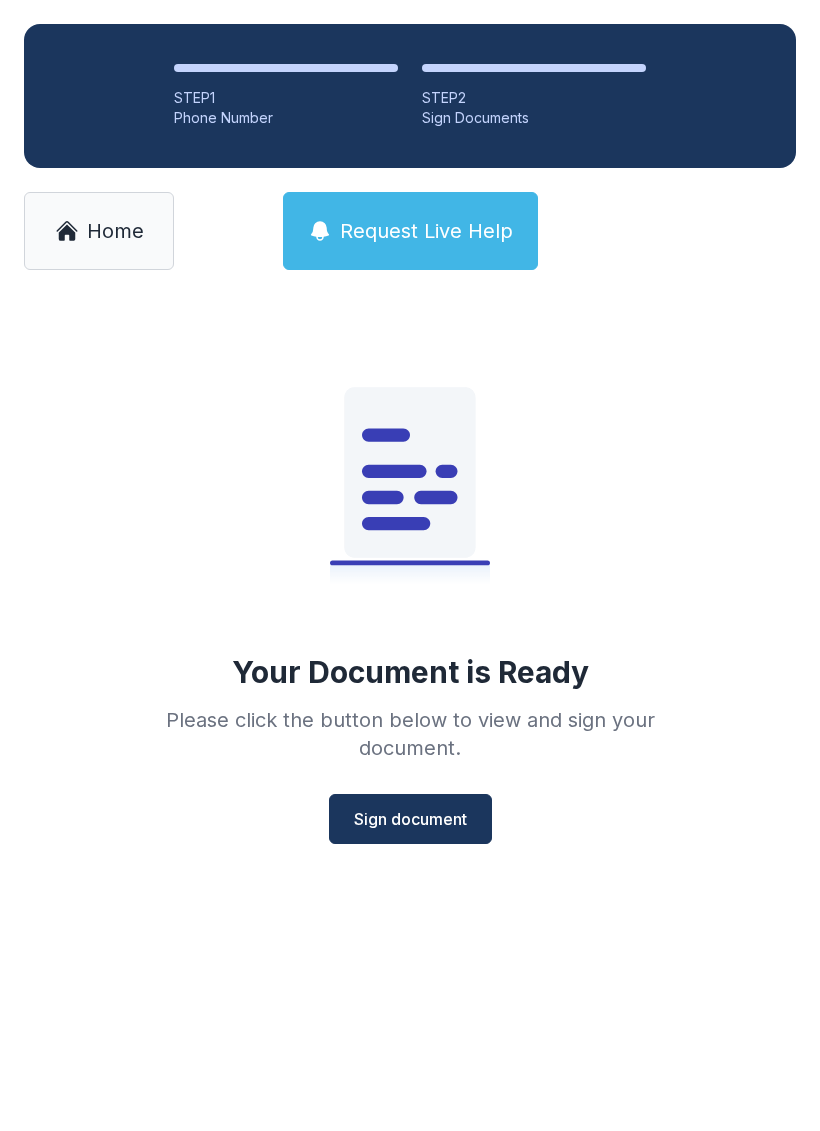 click on "Sign document" at bounding box center (410, 819) 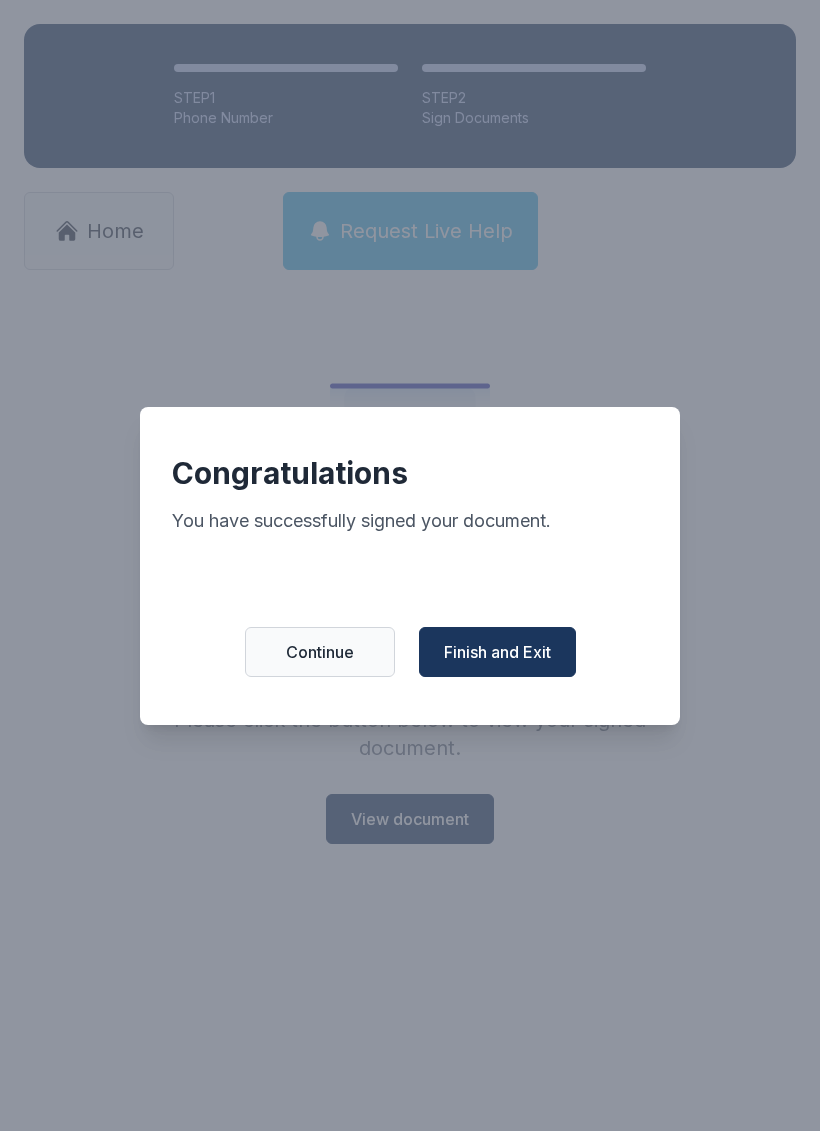 click on "Finish and Exit" at bounding box center [497, 652] 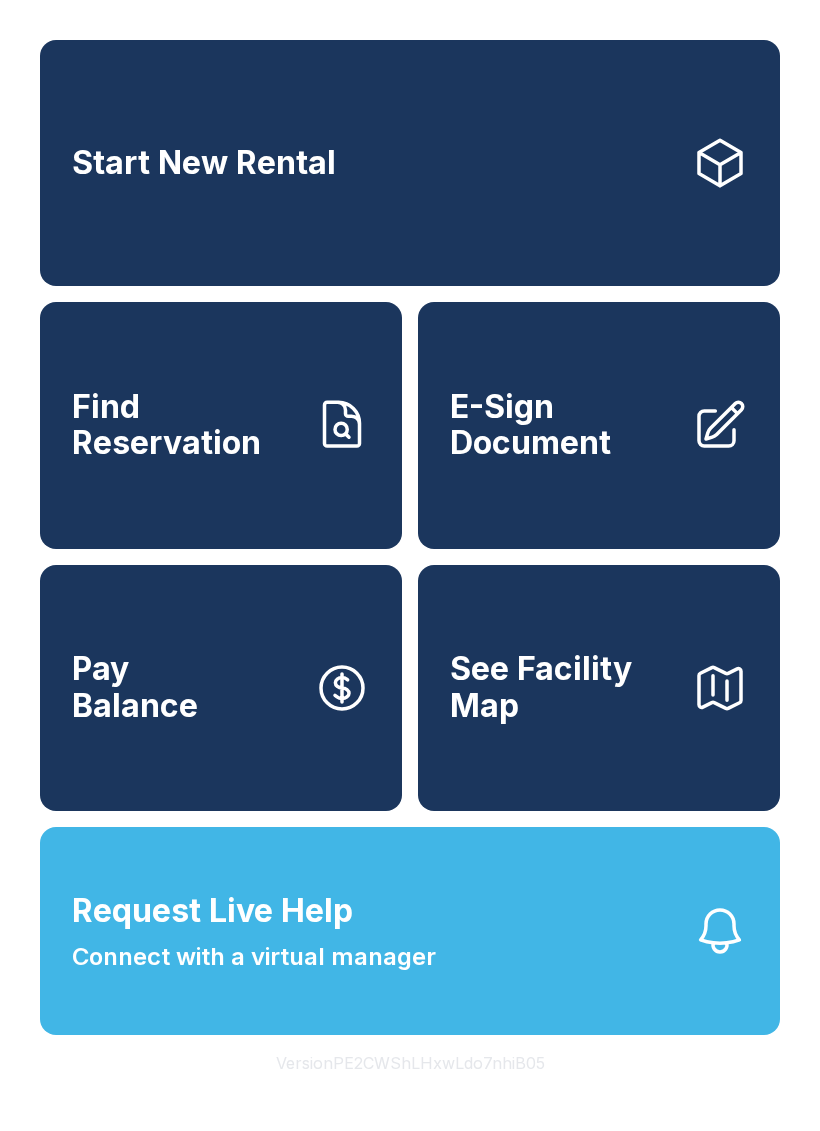 click on "Pay  Balance" at bounding box center (221, 688) 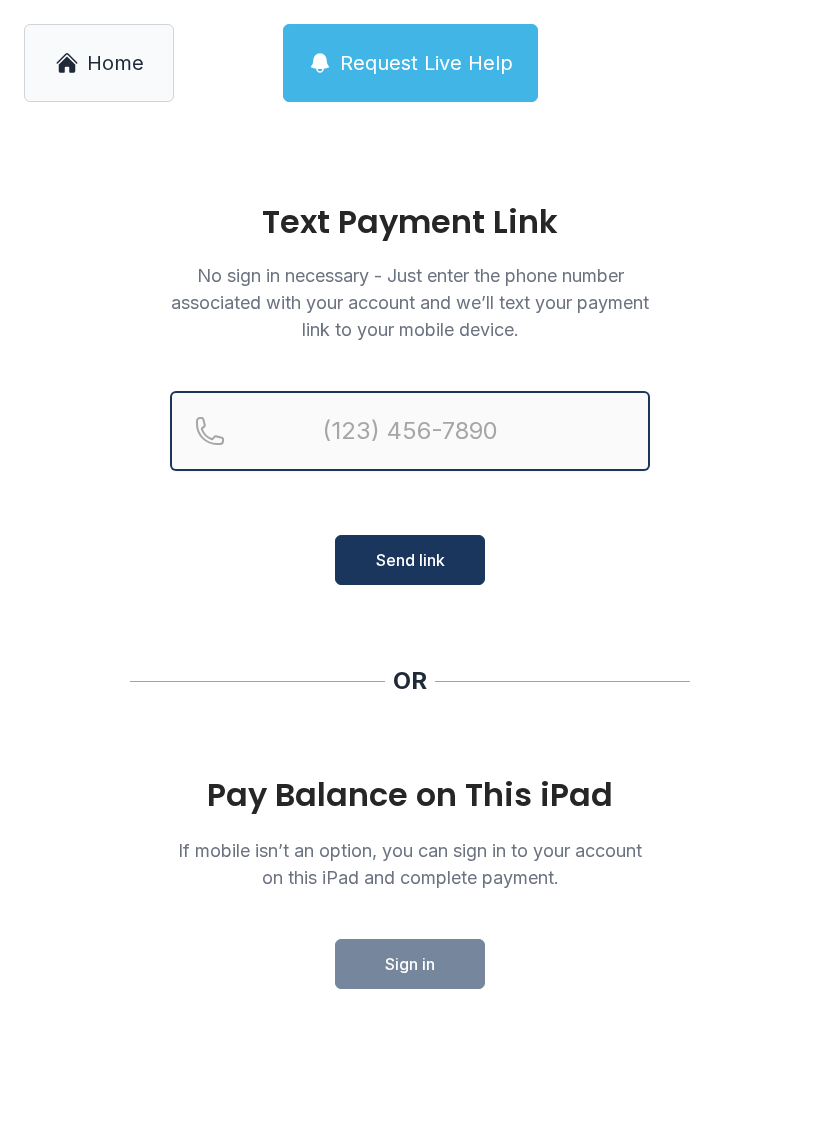 click at bounding box center [410, 431] 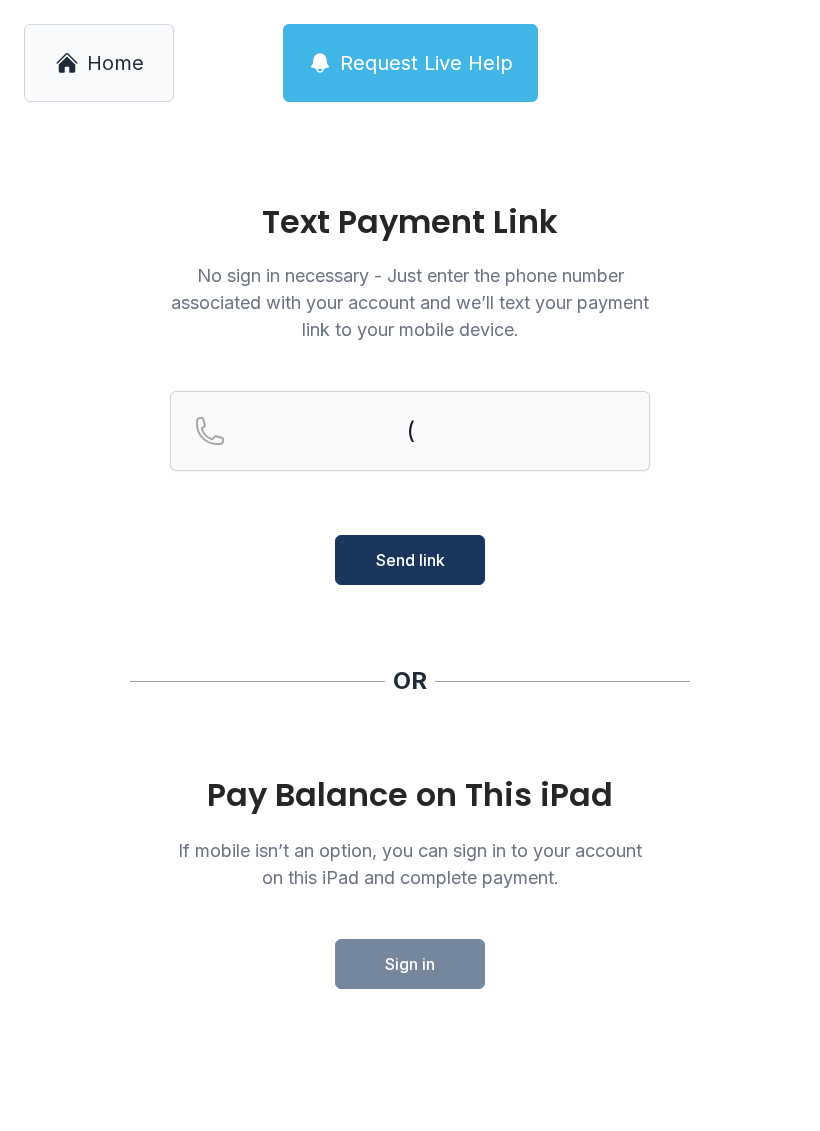 click on "( Send link" at bounding box center (410, 488) 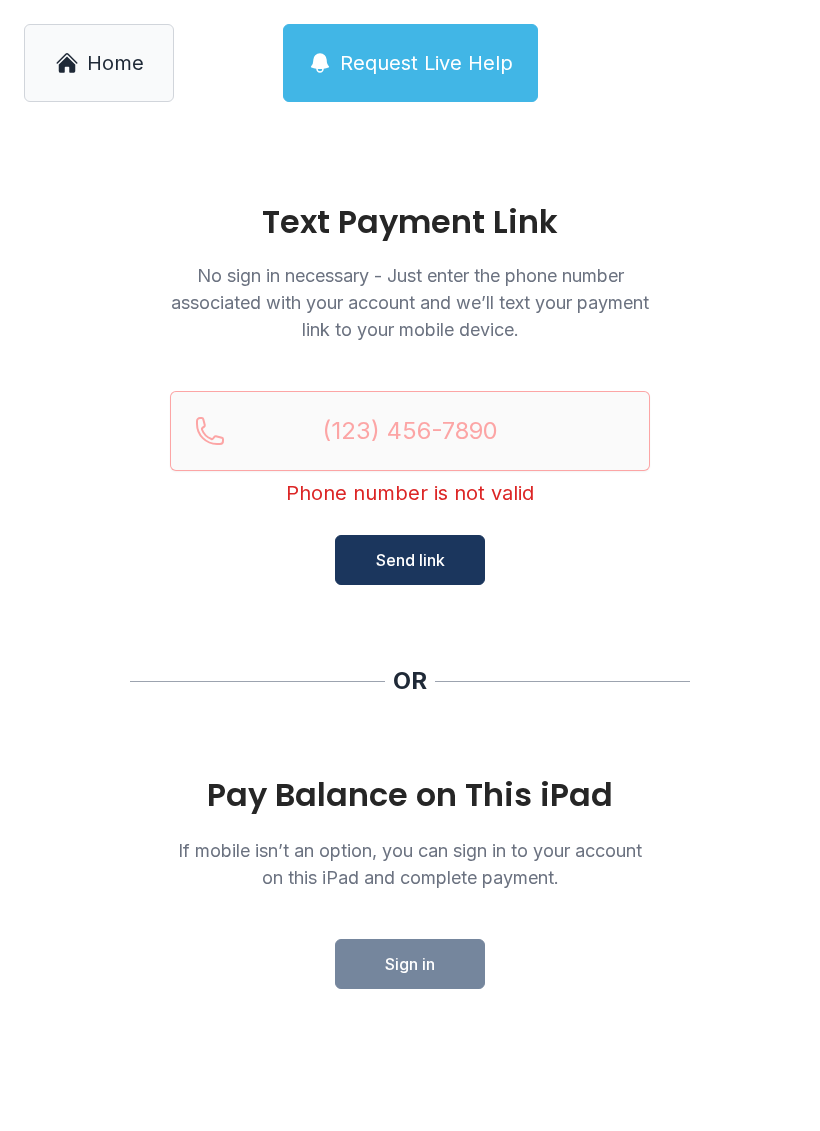click on "Pay Balance on This iPad If mobile isn’t an option, you can sign in to your account on this iPad and complete payment. Sign in" at bounding box center (410, 883) 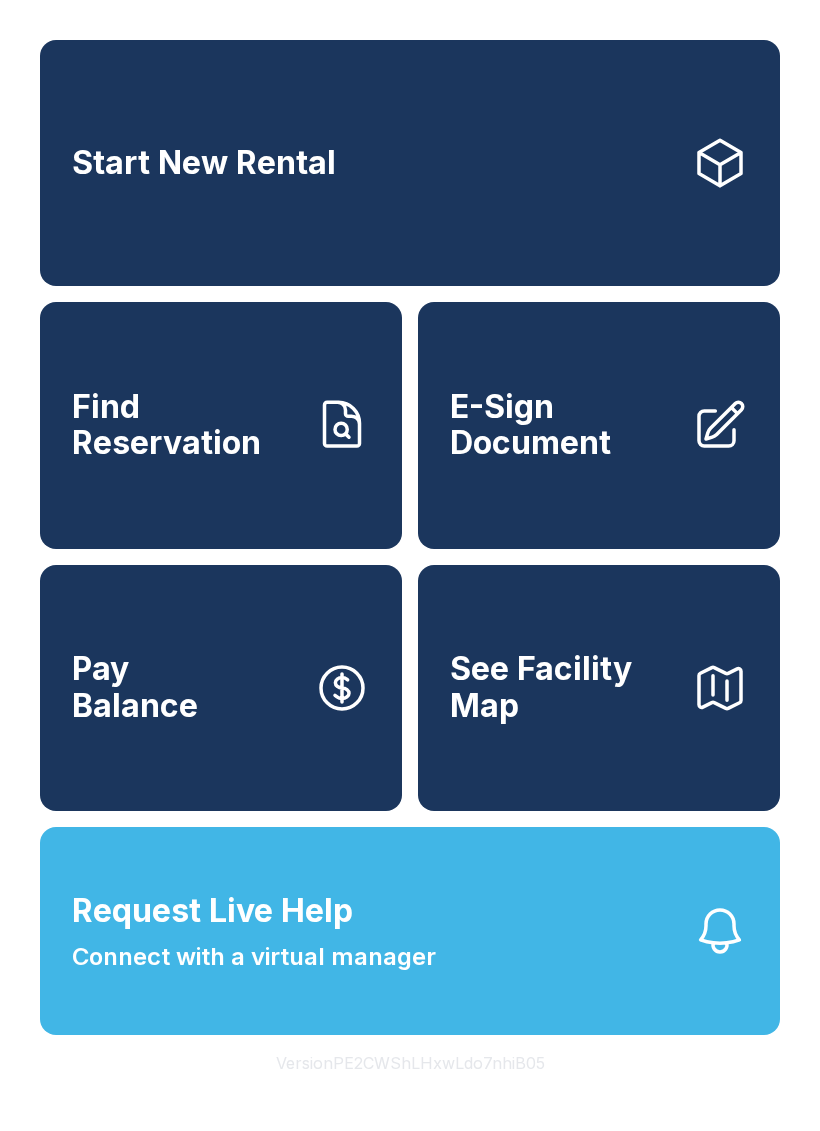 click on "Pay  Balance" at bounding box center [221, 688] 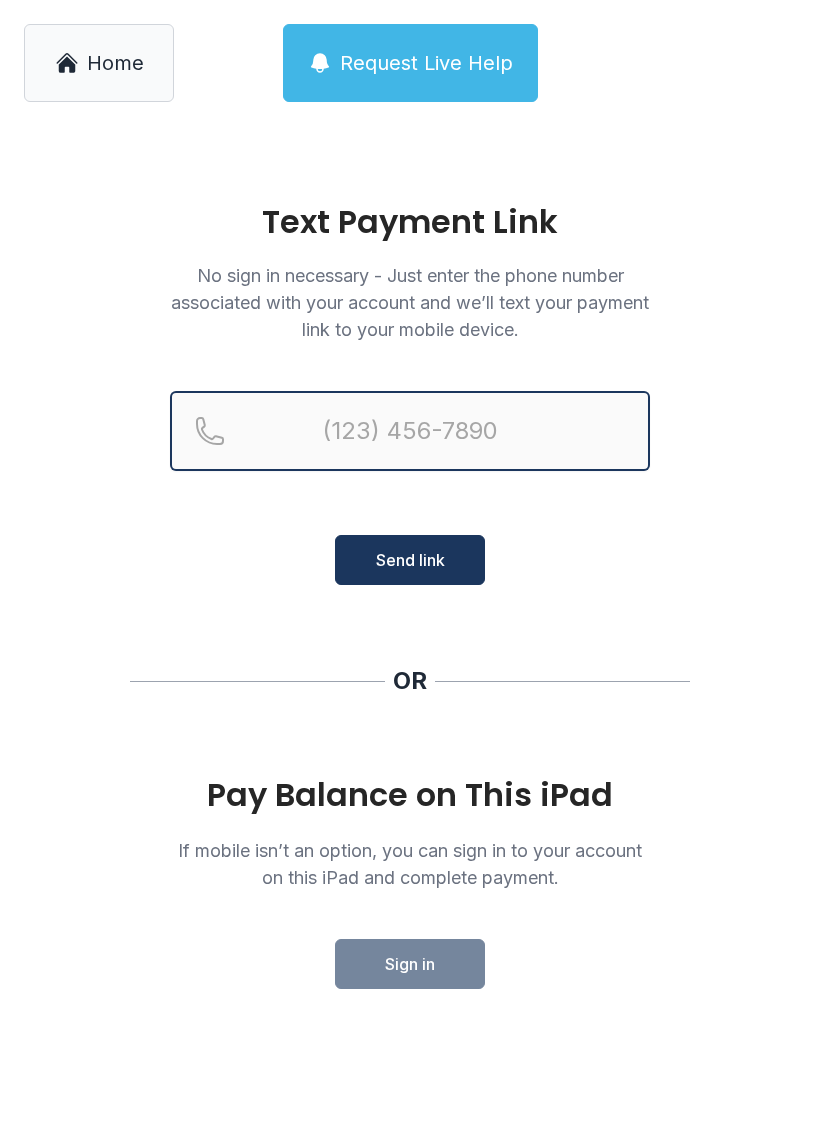 click at bounding box center (410, 431) 